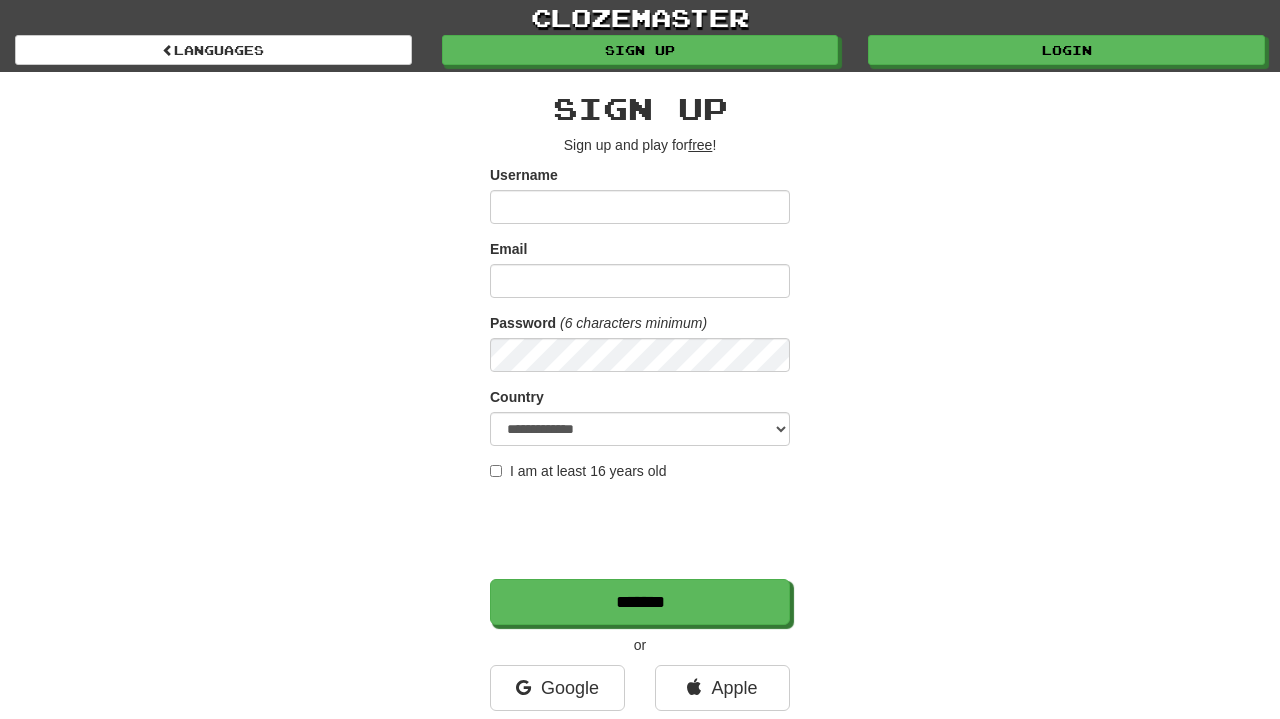 scroll, scrollTop: 0, scrollLeft: 0, axis: both 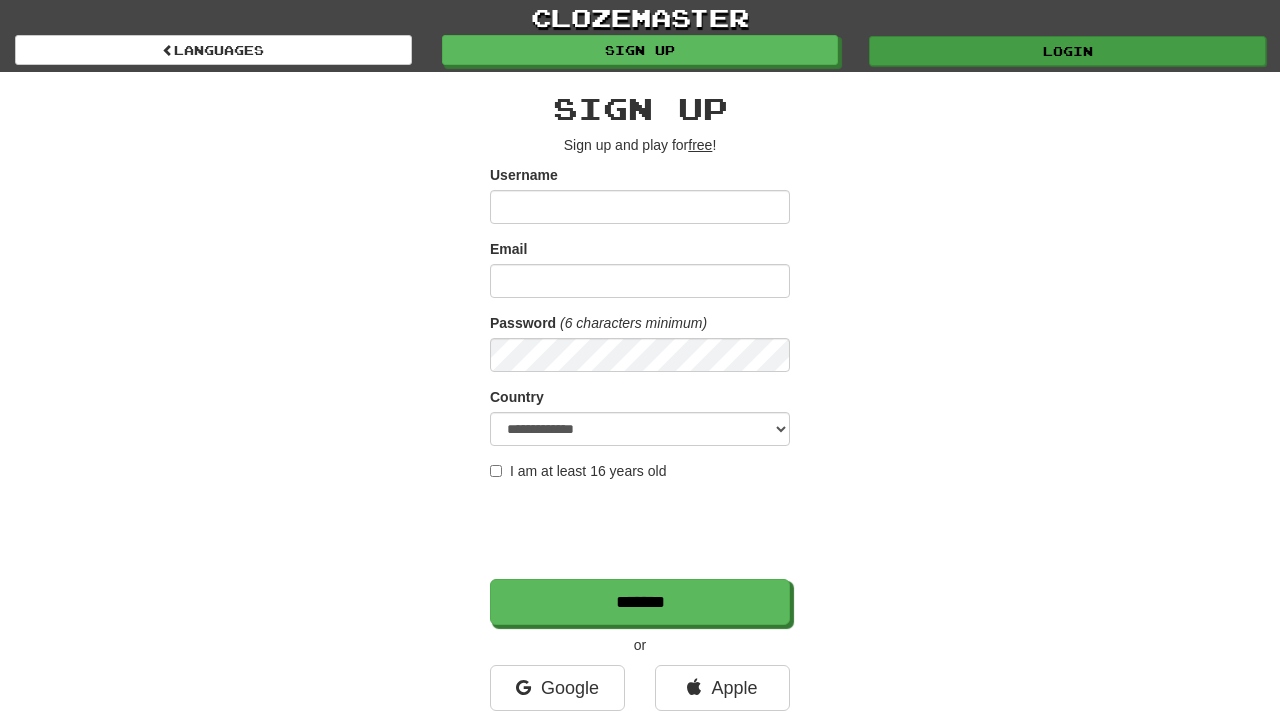 click on "Login" at bounding box center [1067, 51] 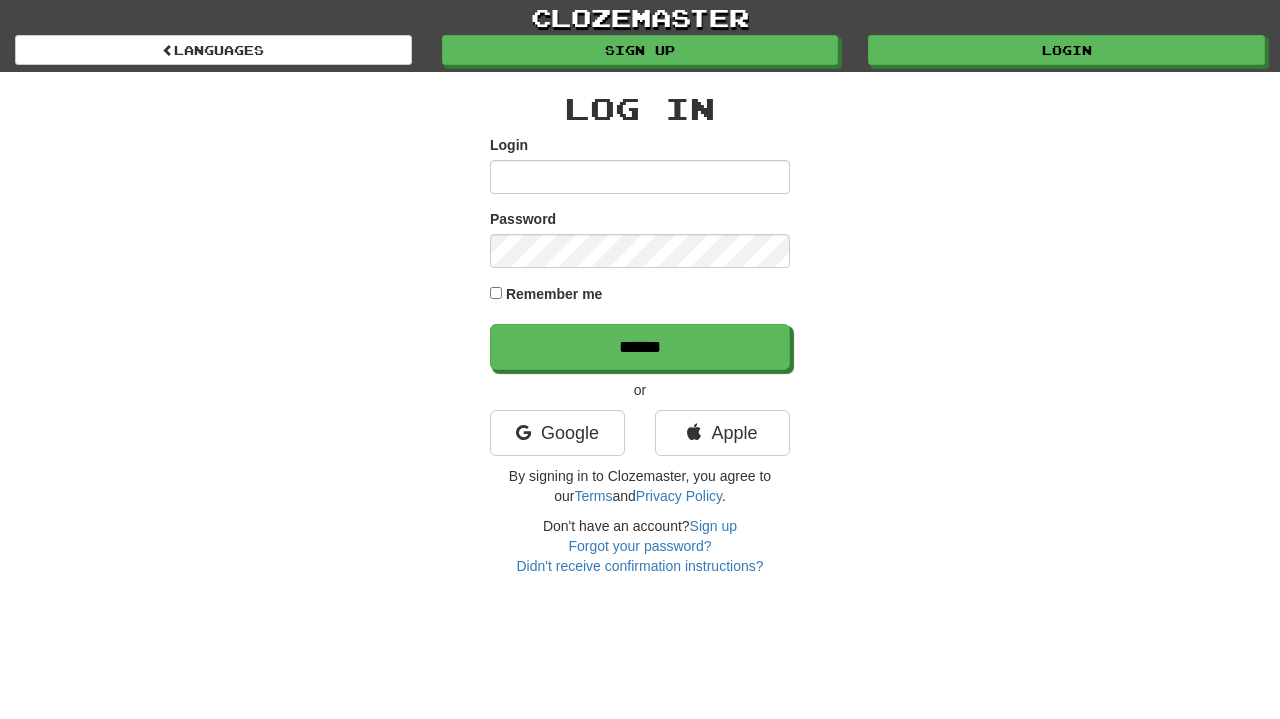 scroll, scrollTop: 0, scrollLeft: 0, axis: both 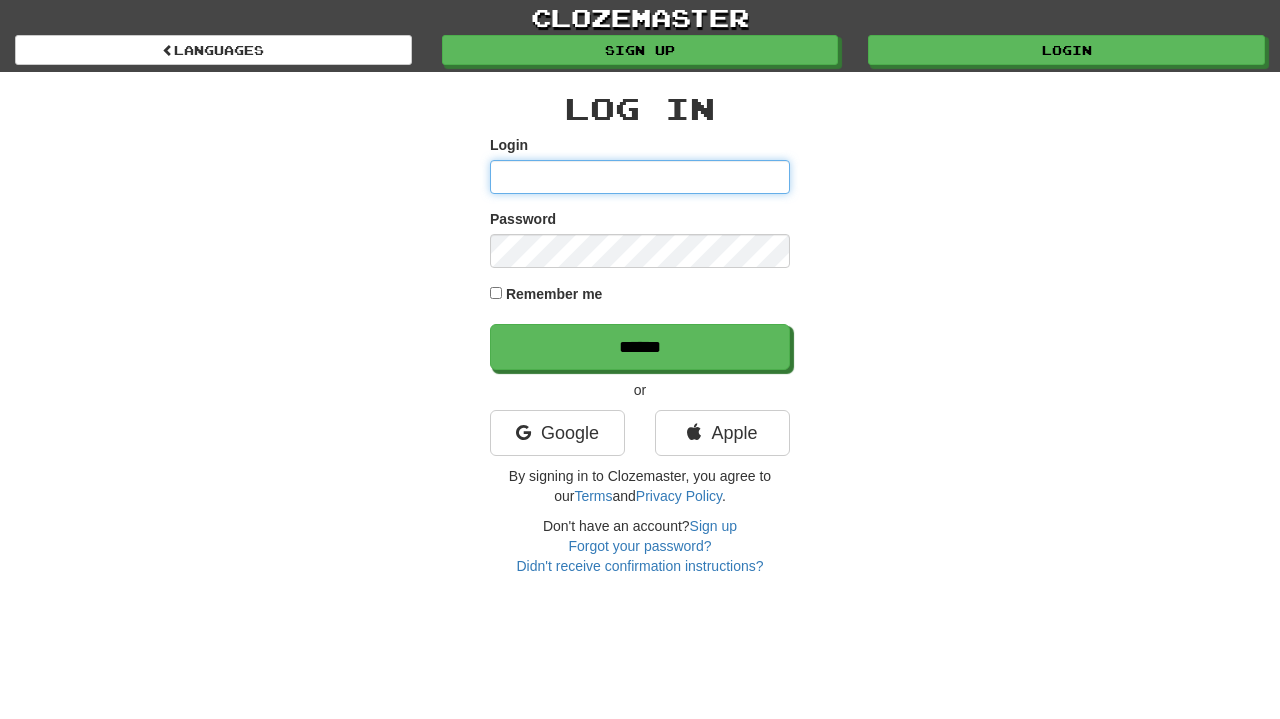 type on "**********" 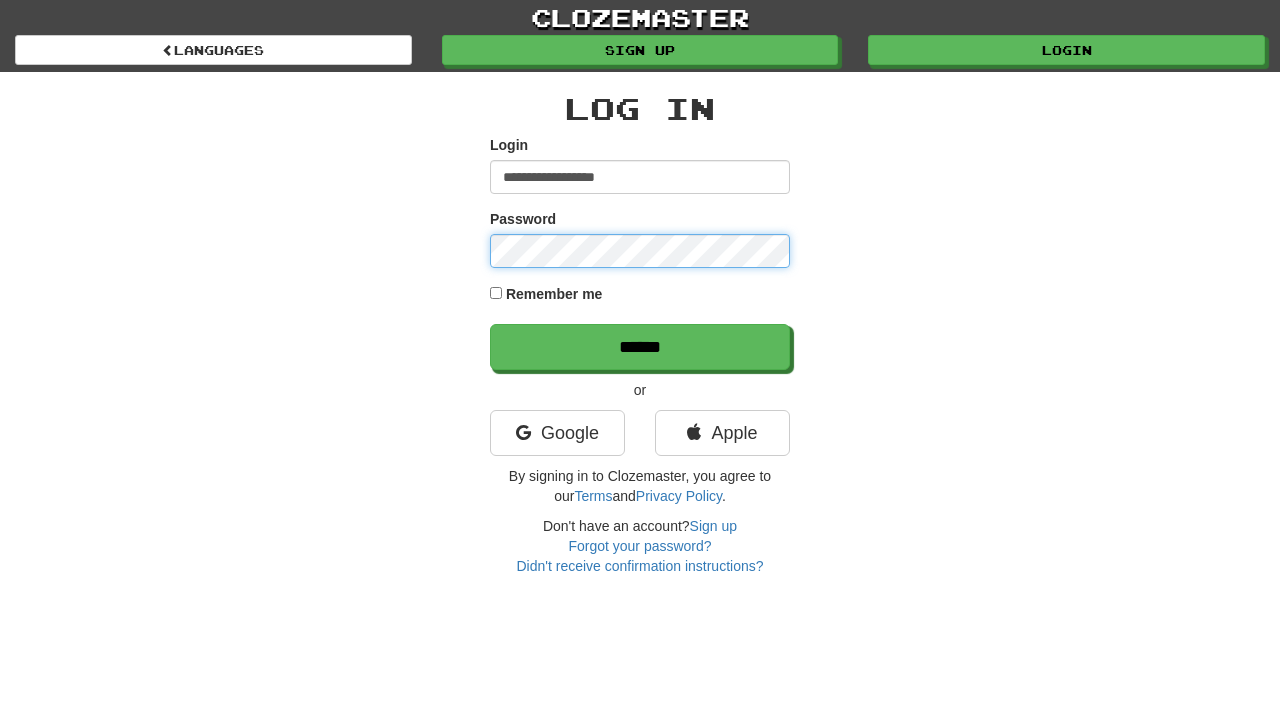 click on "******" at bounding box center [640, 347] 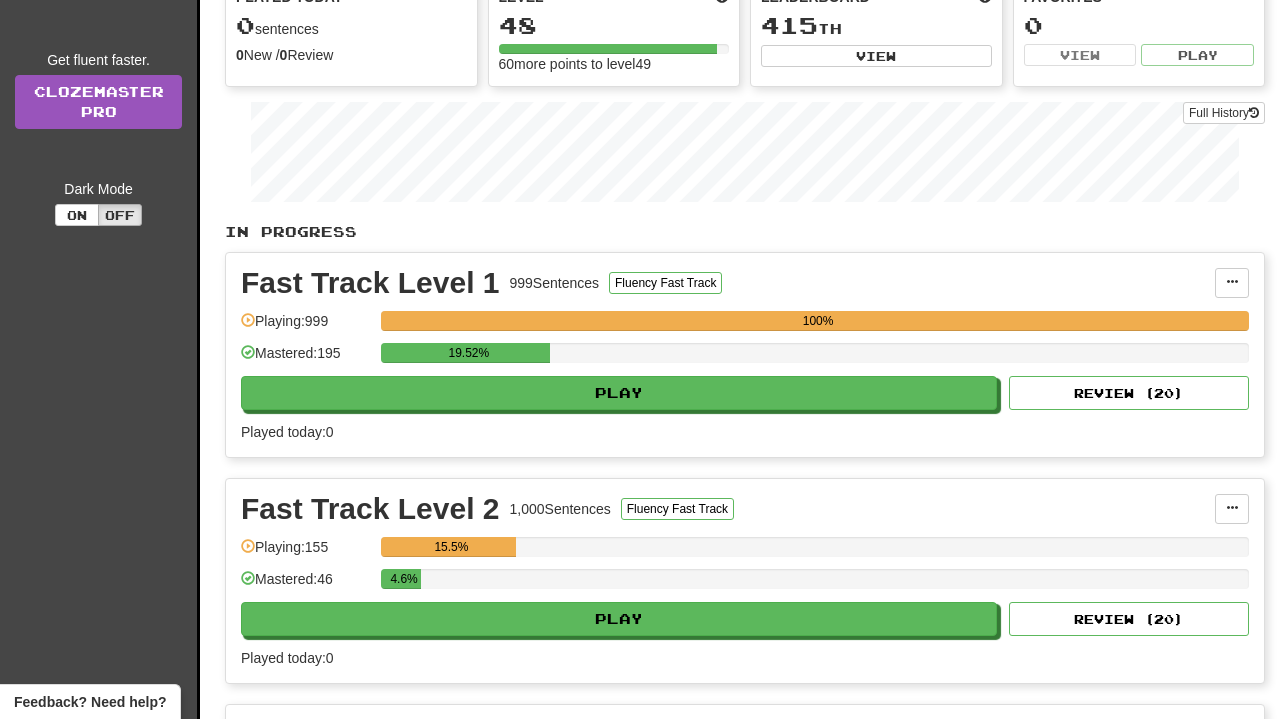 scroll, scrollTop: 210, scrollLeft: 0, axis: vertical 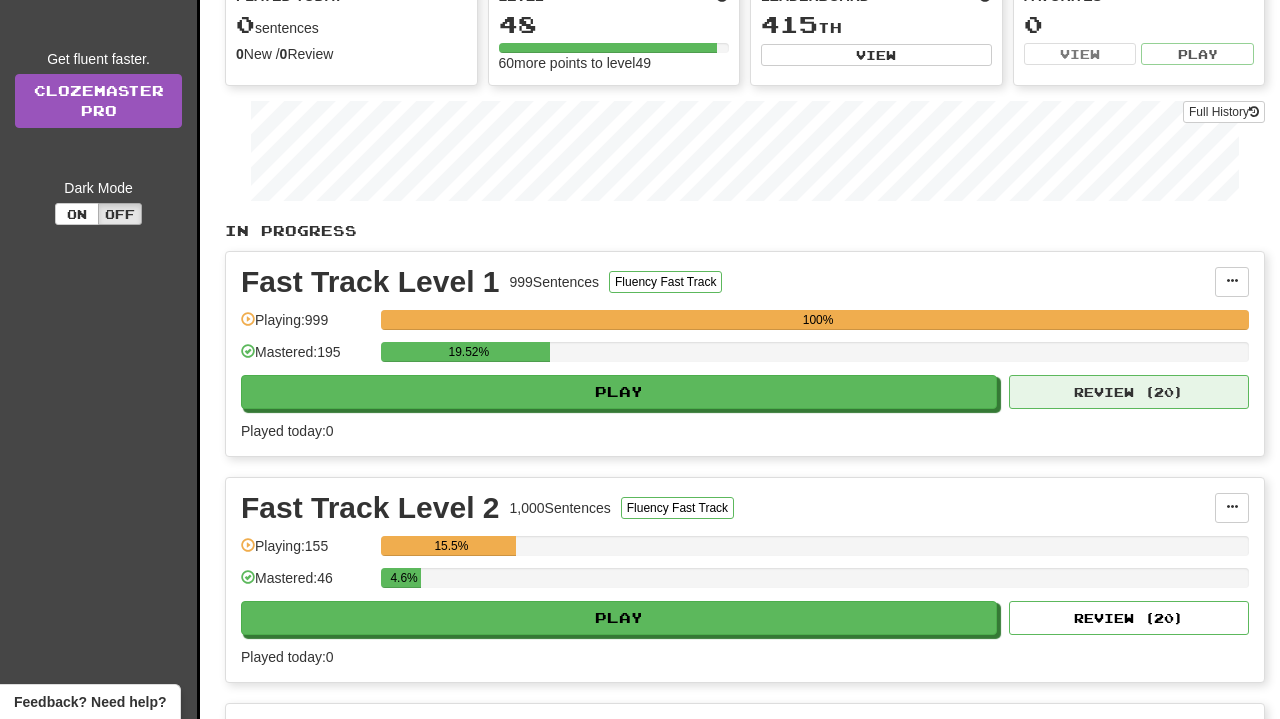 click on "Review ( 20 )" at bounding box center (1129, 392) 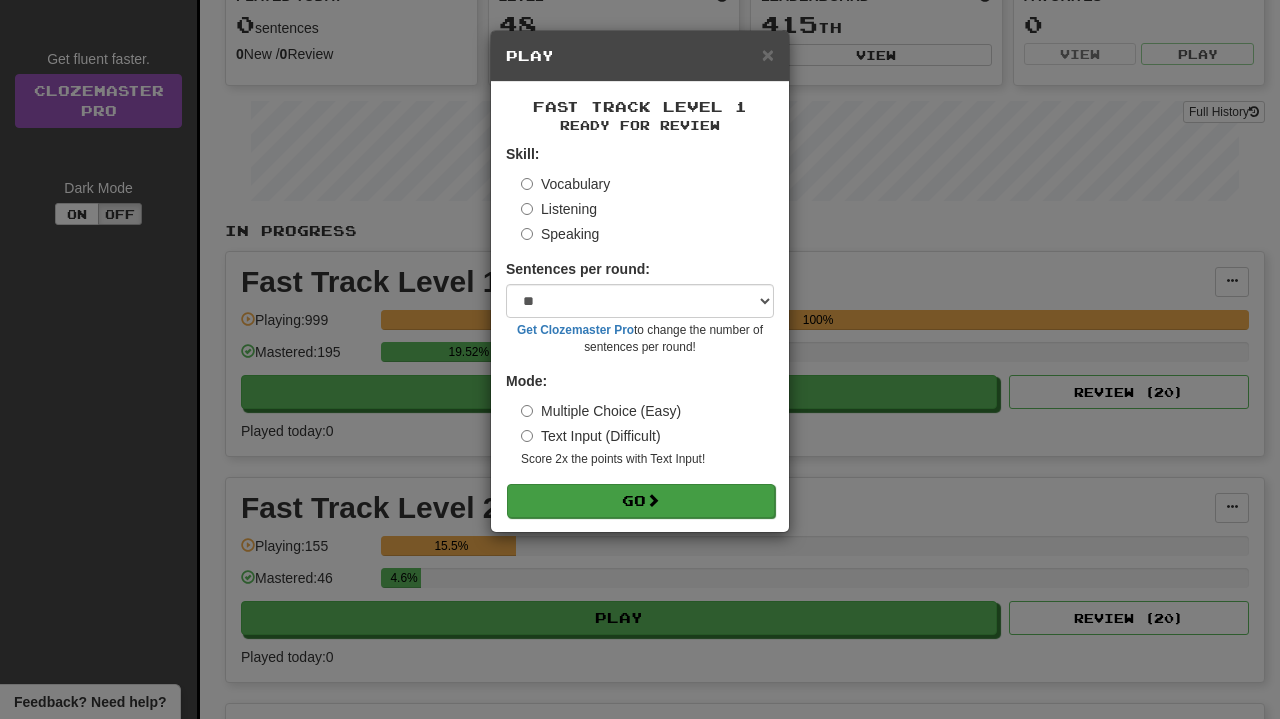 click on "Go" at bounding box center (641, 501) 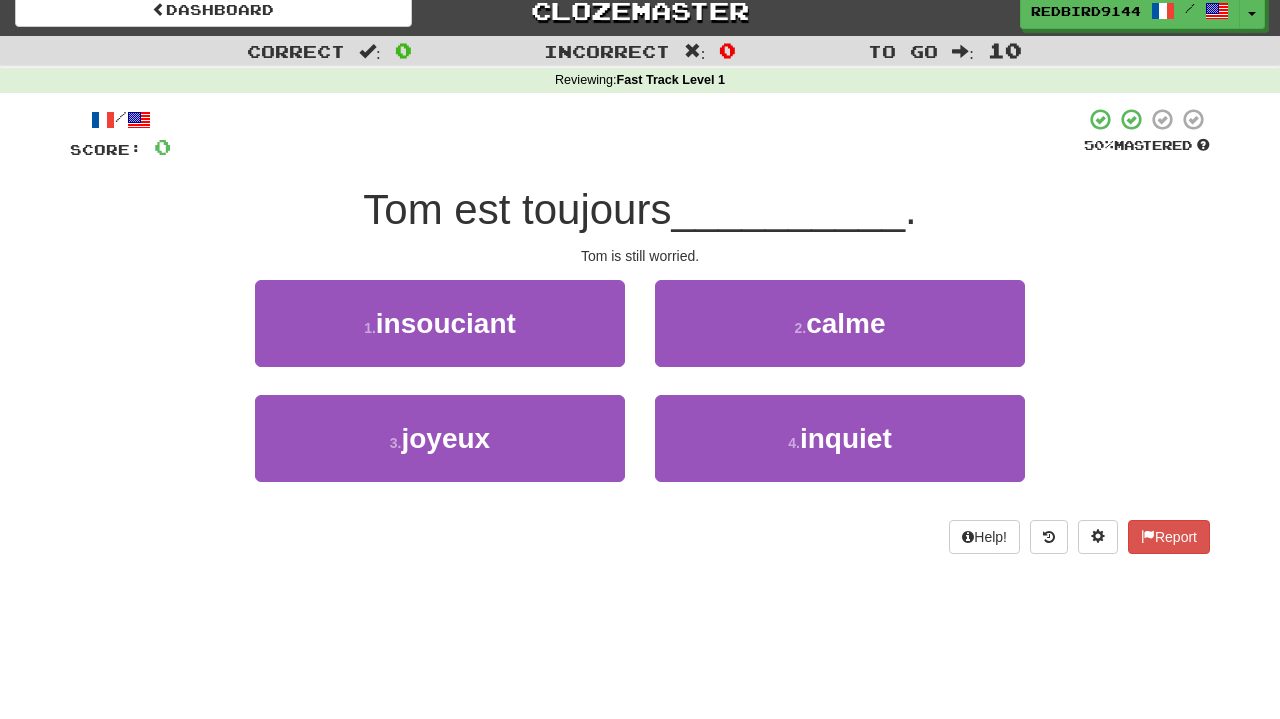 scroll, scrollTop: 17, scrollLeft: 0, axis: vertical 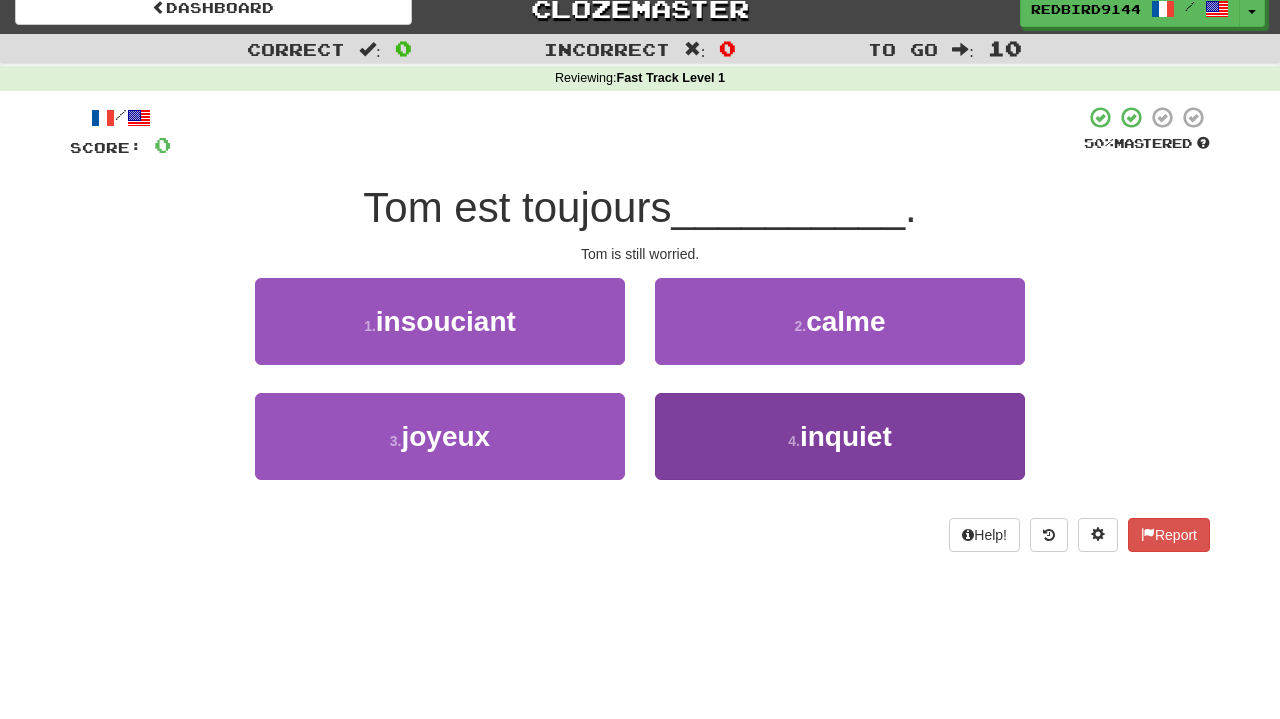 click on "4 .  inquiet" at bounding box center (840, 436) 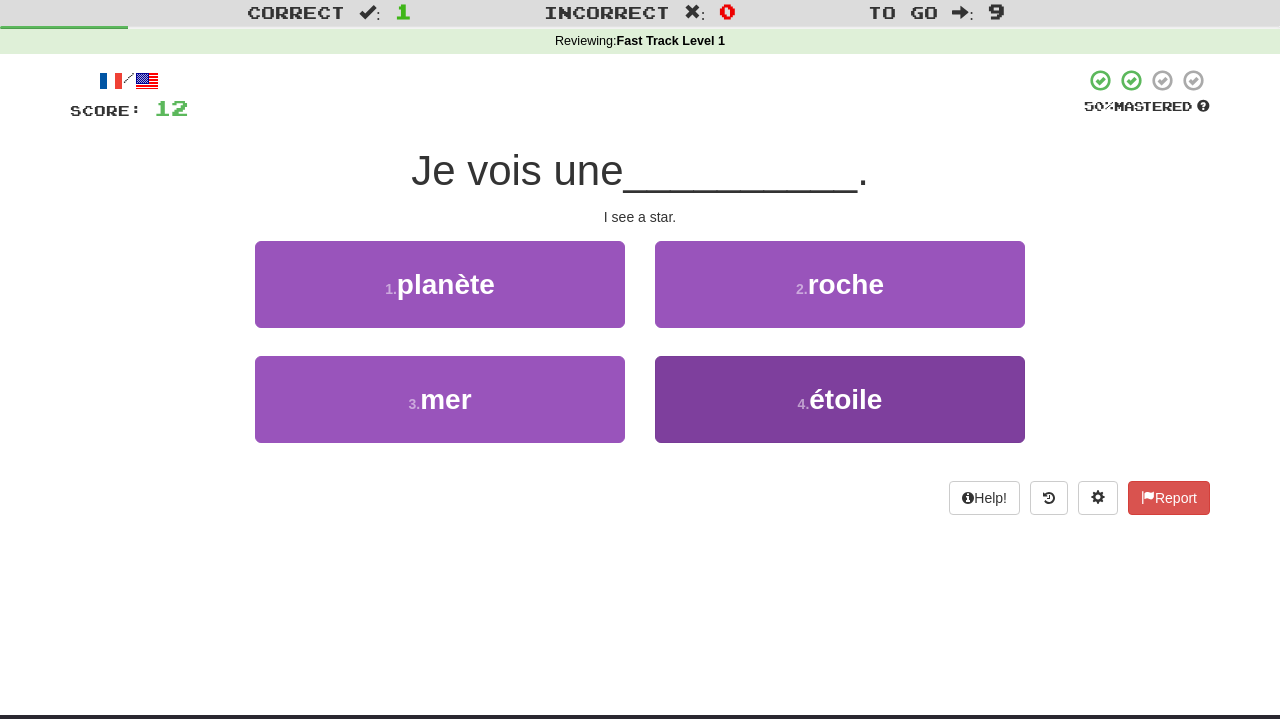 scroll, scrollTop: 78, scrollLeft: 0, axis: vertical 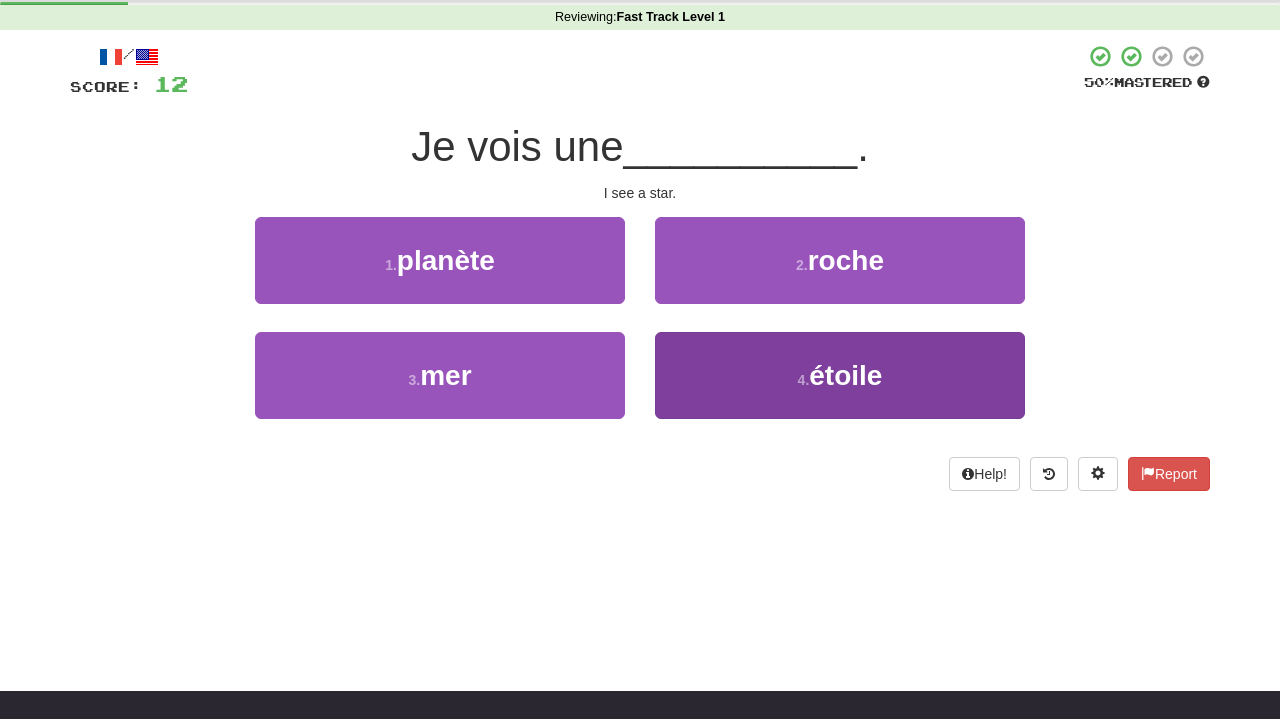 click on "4 .  étoile" at bounding box center [840, 375] 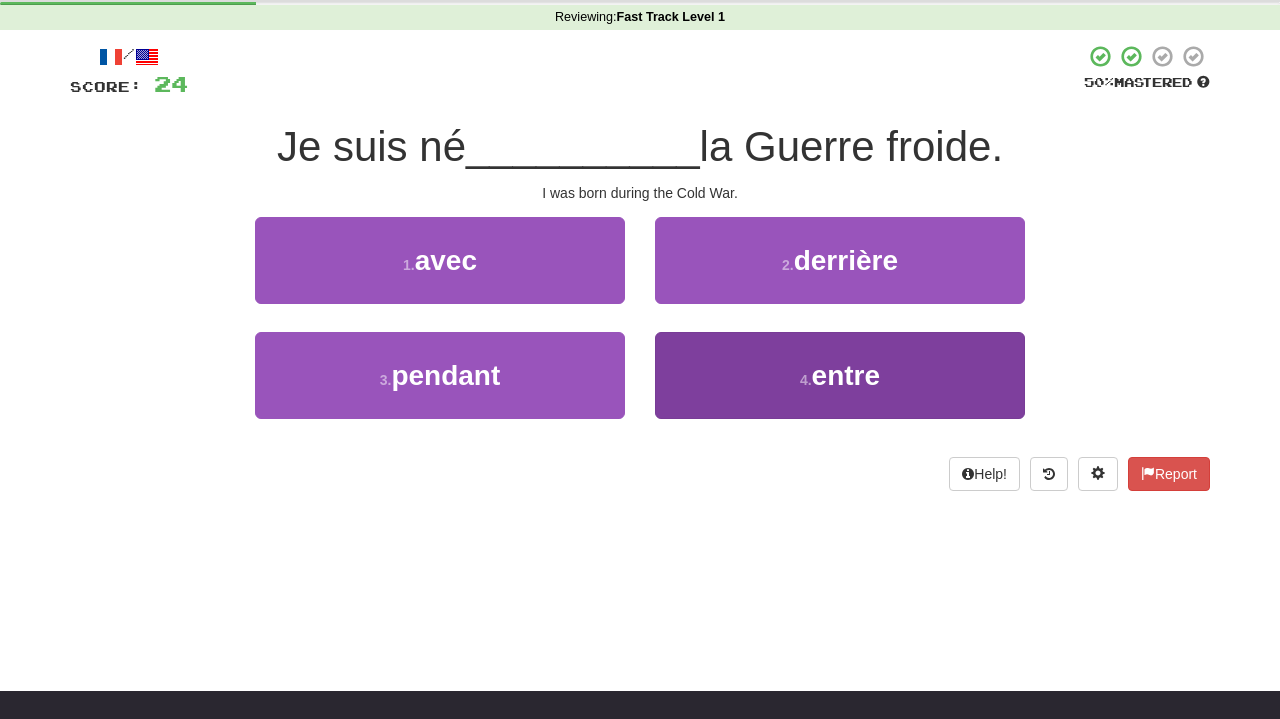 click on "4 .  entre" at bounding box center [840, 375] 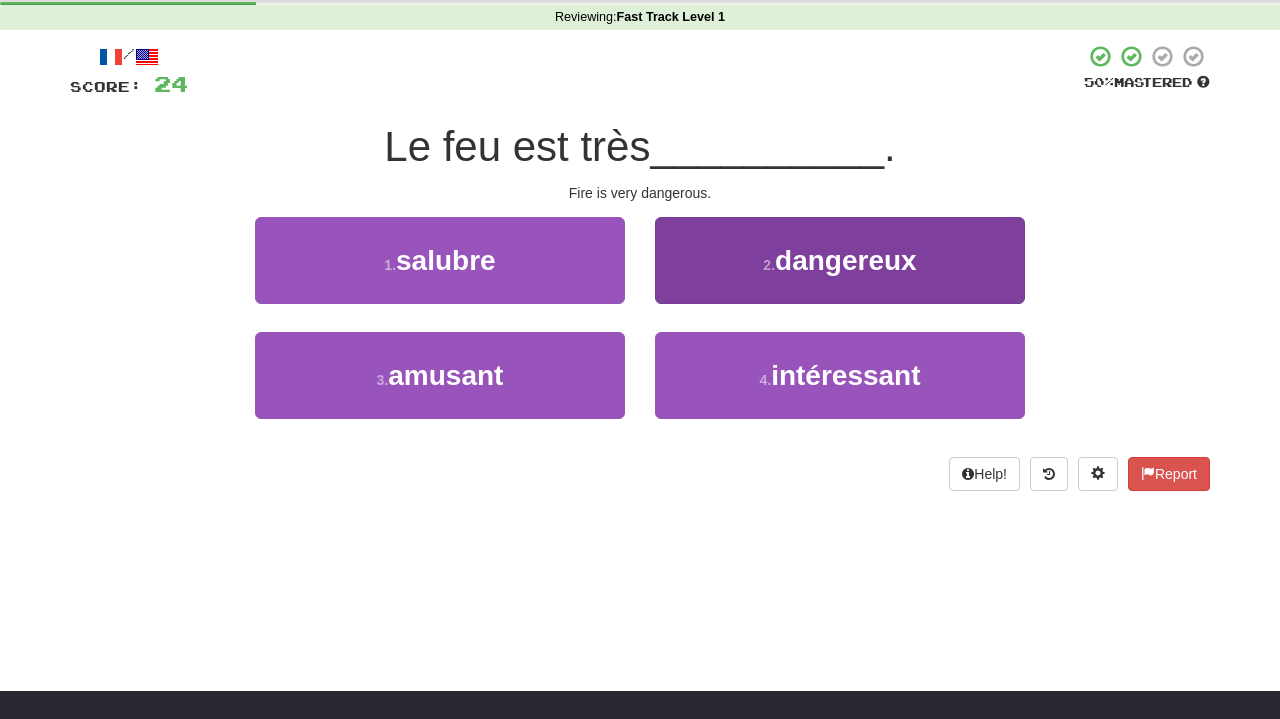 click on "2 .  dangereux" at bounding box center [840, 260] 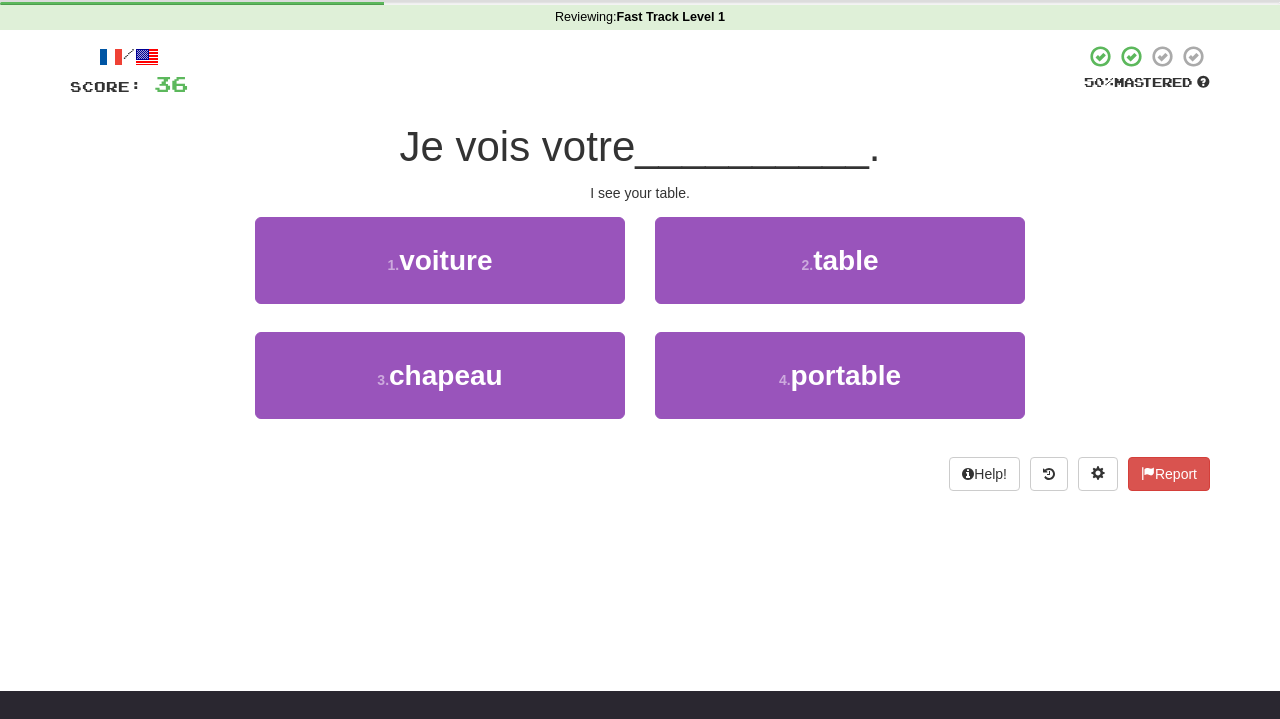 scroll, scrollTop: 86, scrollLeft: 0, axis: vertical 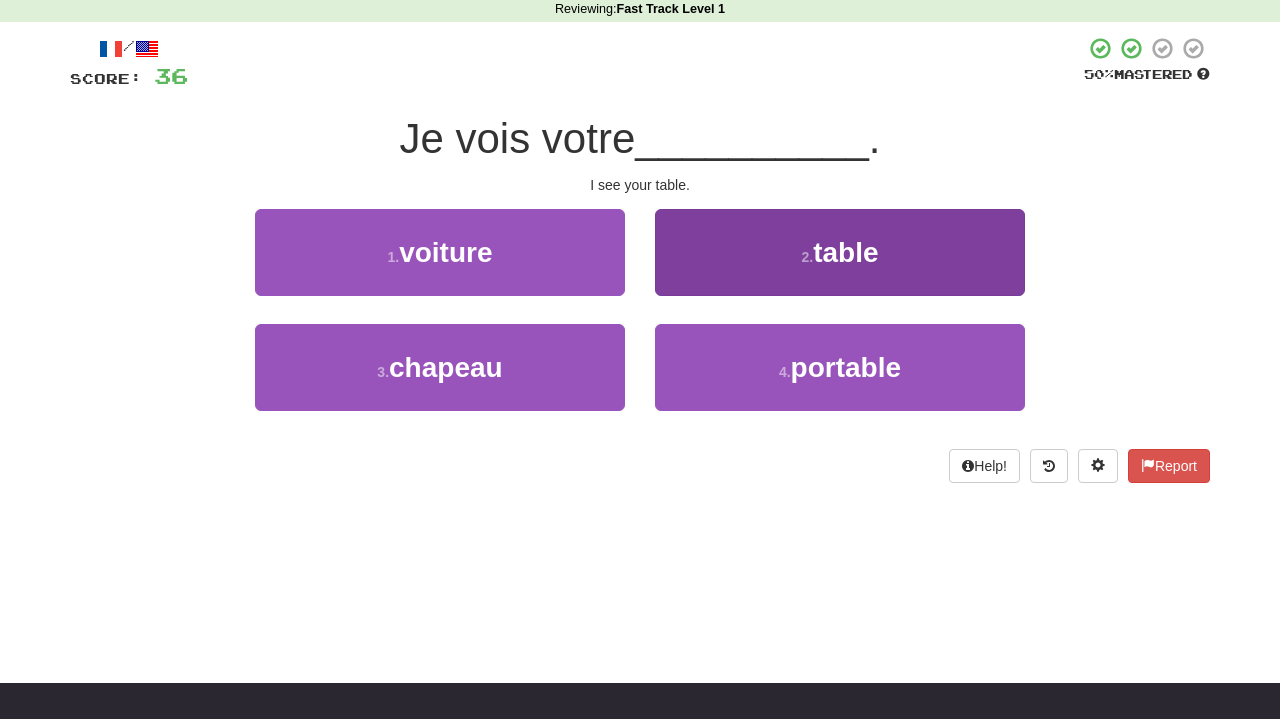 click on "2 .  table" at bounding box center [840, 252] 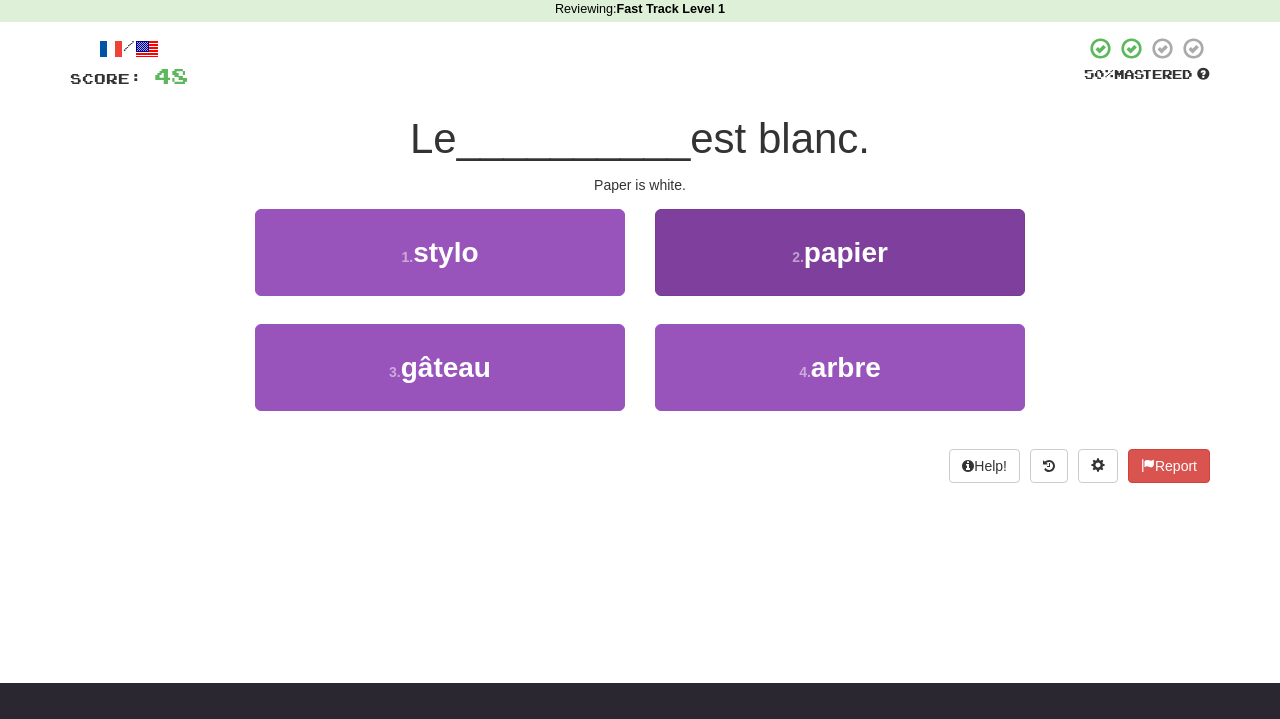 click on "papier" at bounding box center (846, 252) 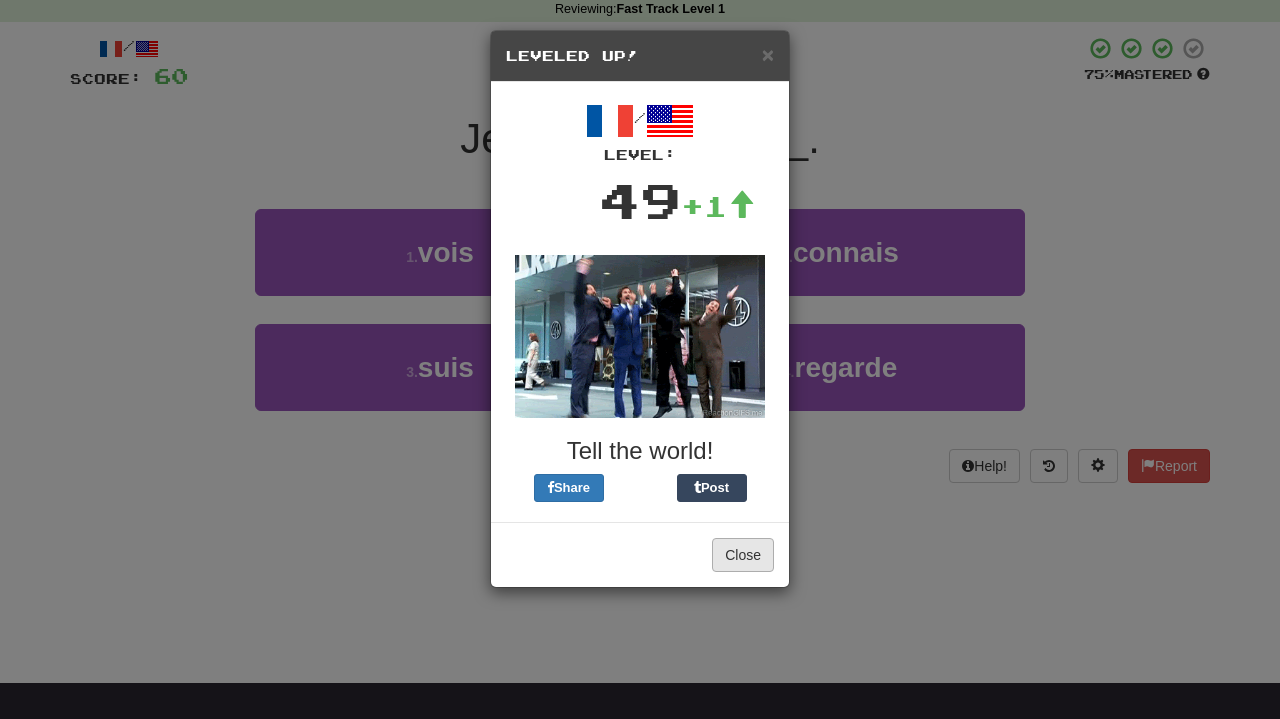 click on "Close" at bounding box center (743, 555) 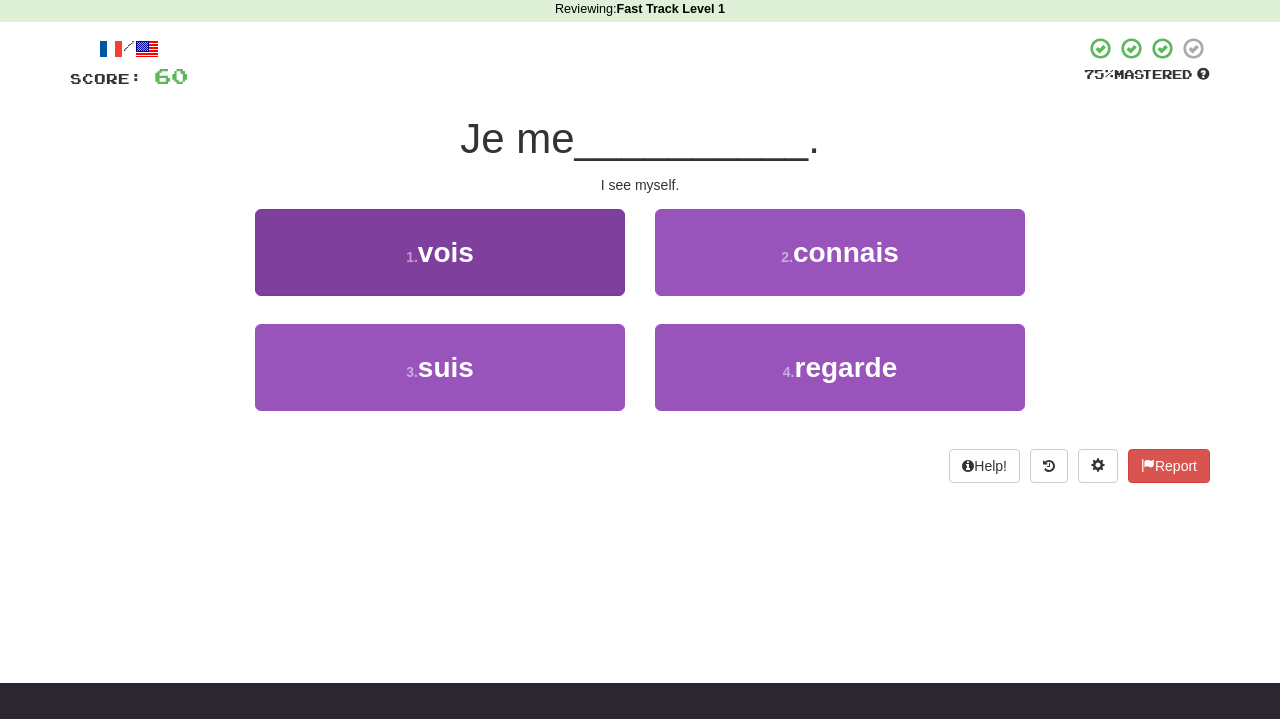 click on "1 .  vois" at bounding box center (440, 252) 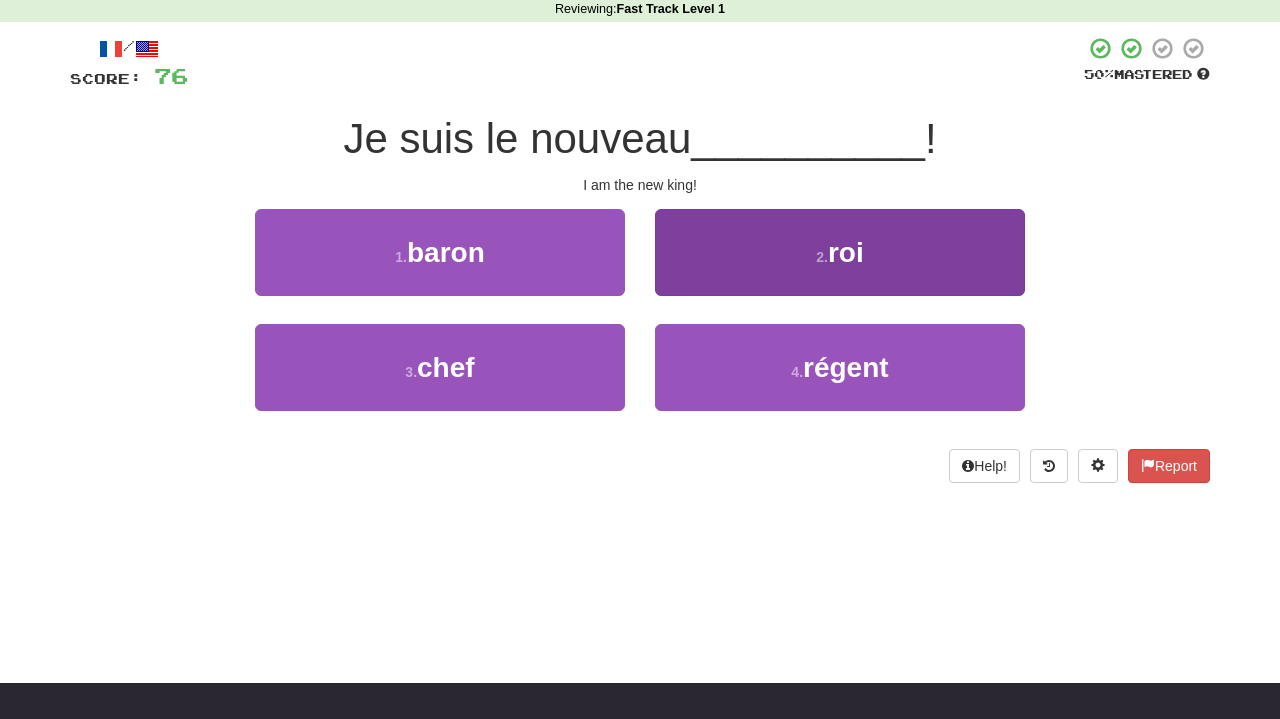 click on "2 .  roi" at bounding box center [840, 252] 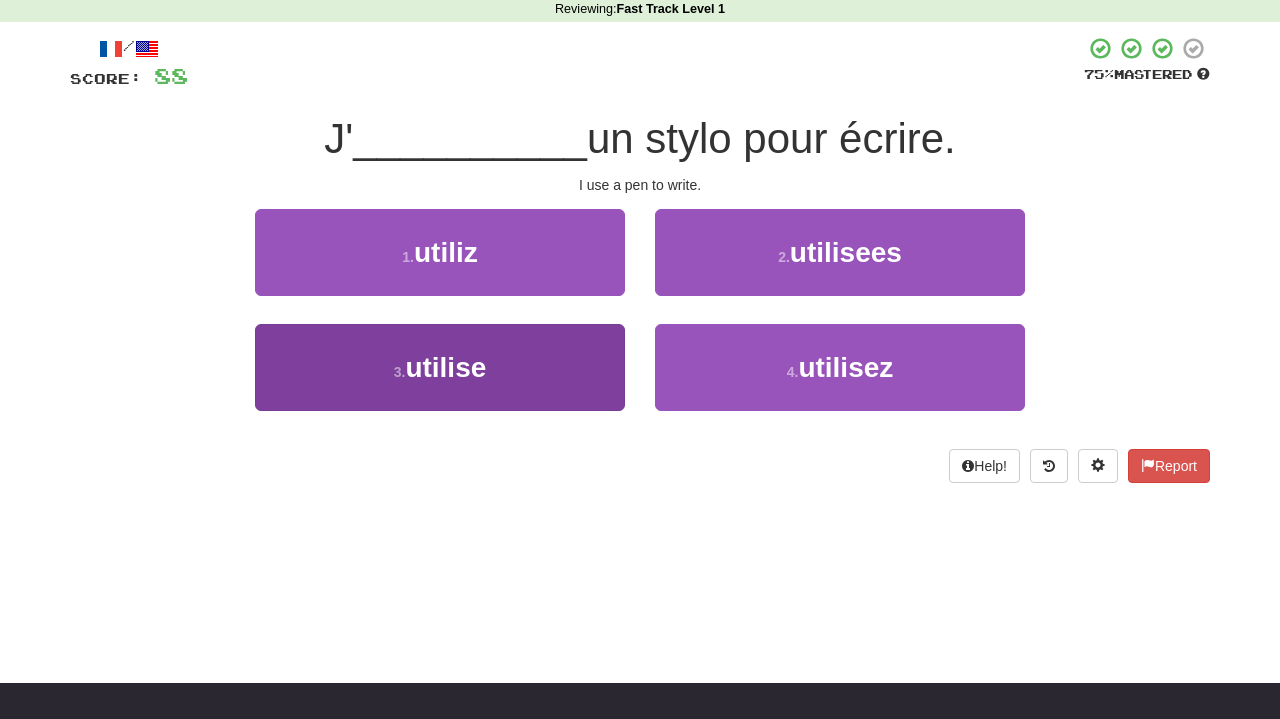 click on "utilise" at bounding box center (445, 367) 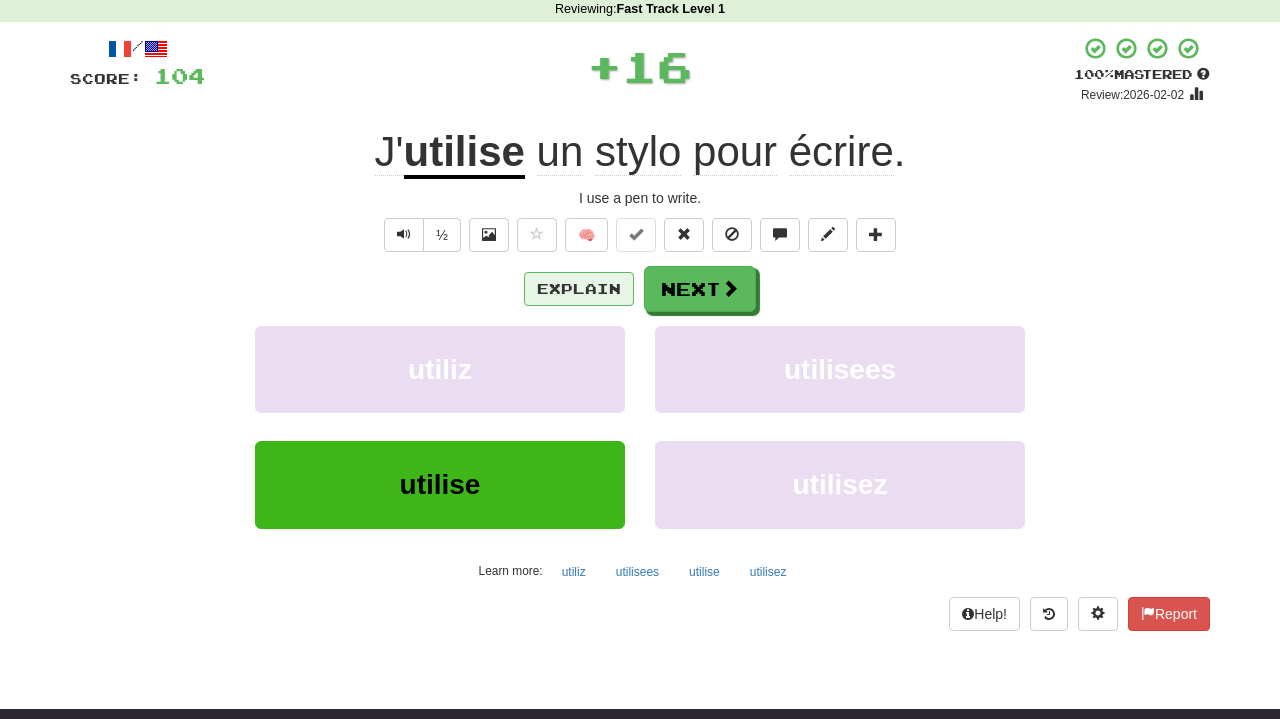 click on "Explain" at bounding box center (579, 289) 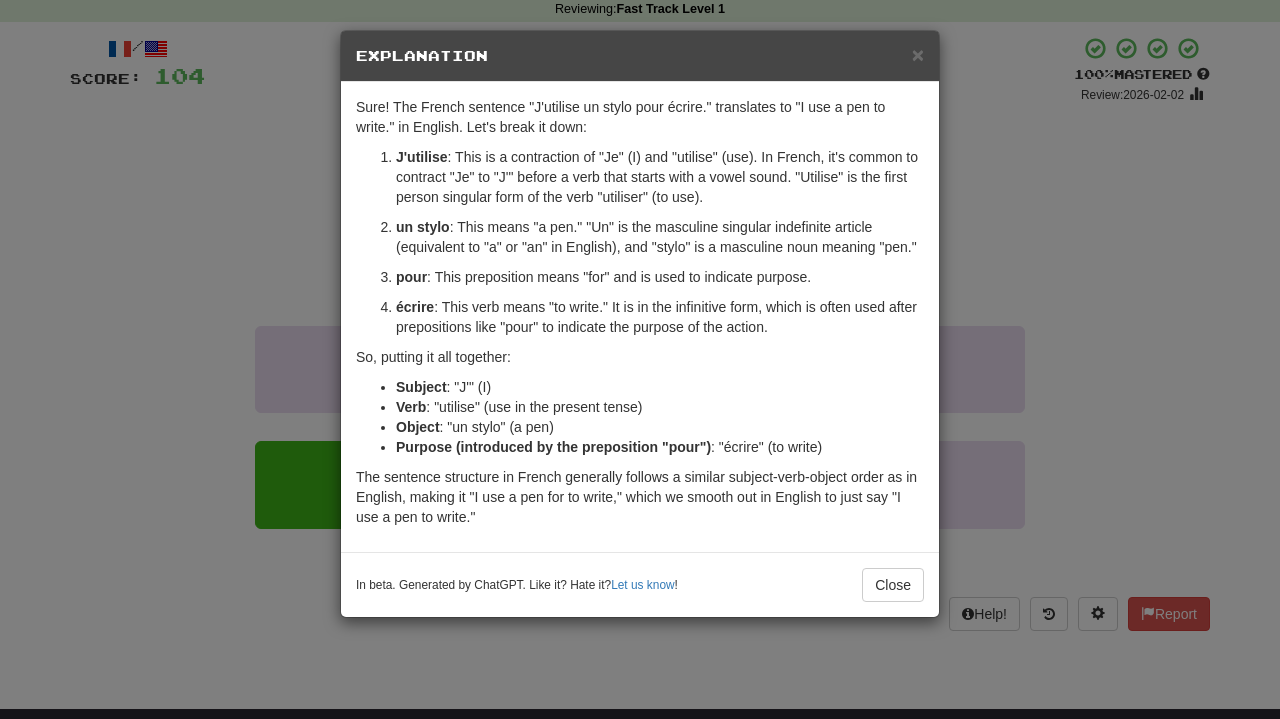 click on "× Explanation Sure! The French sentence "J'utilise un stylo pour écrire." translates to "I use a pen to write." in English. Let's break it down:
J'utilise : This is a contraction of "Je" (I) and "utilise" (use). In French, it's common to contract "Je" to "J'" before a verb that starts with a vowel sound. "Utilise" is the first person singular form of the verb "utiliser" (to use).
un stylo : This means "a pen." "Un" is the masculine singular indefinite article (equivalent to "a" or "an" in English), and "stylo" is a masculine noun meaning "pen."
pour : This preposition means "for" and is used to indicate purpose.
écrire : This verb means "to write." It is in the infinitive form, which is often used after prepositions like "pour" to indicate the purpose of the action.
So, putting it all together:
Subject : "J'" (I)
Verb : "utilise" (use in the present tense)
Object : "un stylo" (a pen)
Purpose (introduced by the preposition "pour") : "écrire" (to write)
! Close" at bounding box center (640, 359) 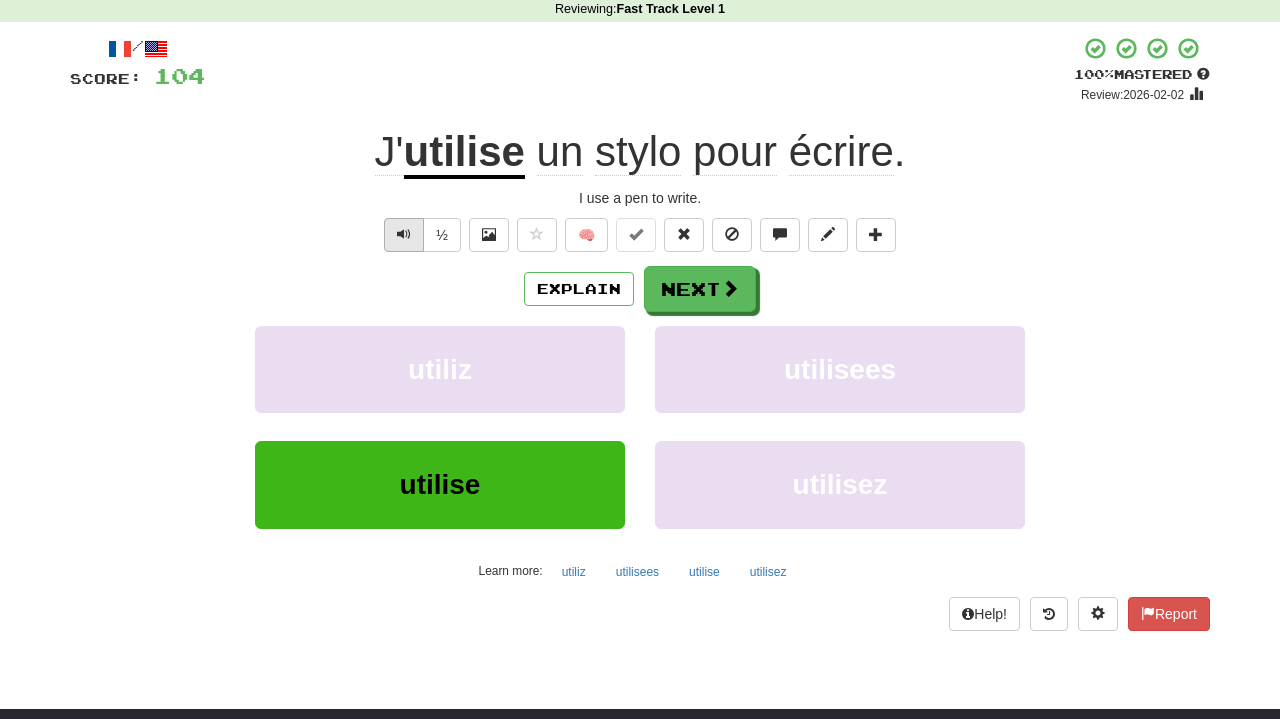 click at bounding box center (404, 234) 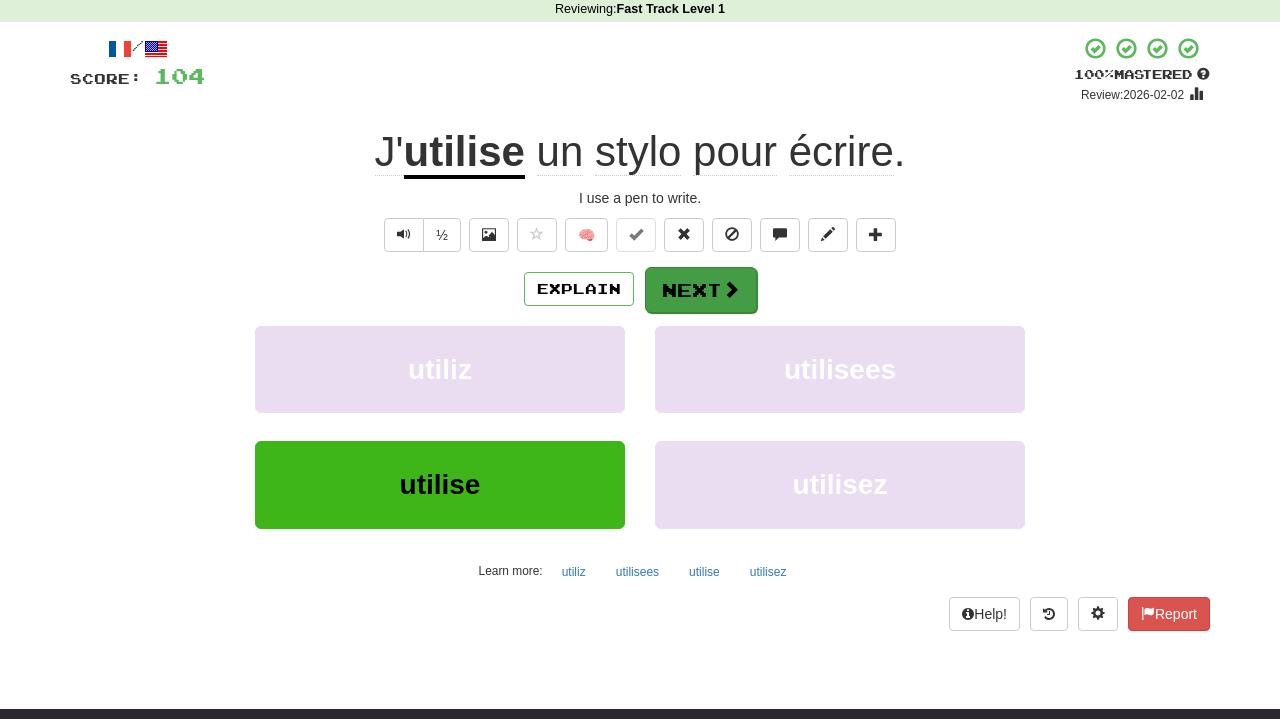 click on "Next" at bounding box center [701, 290] 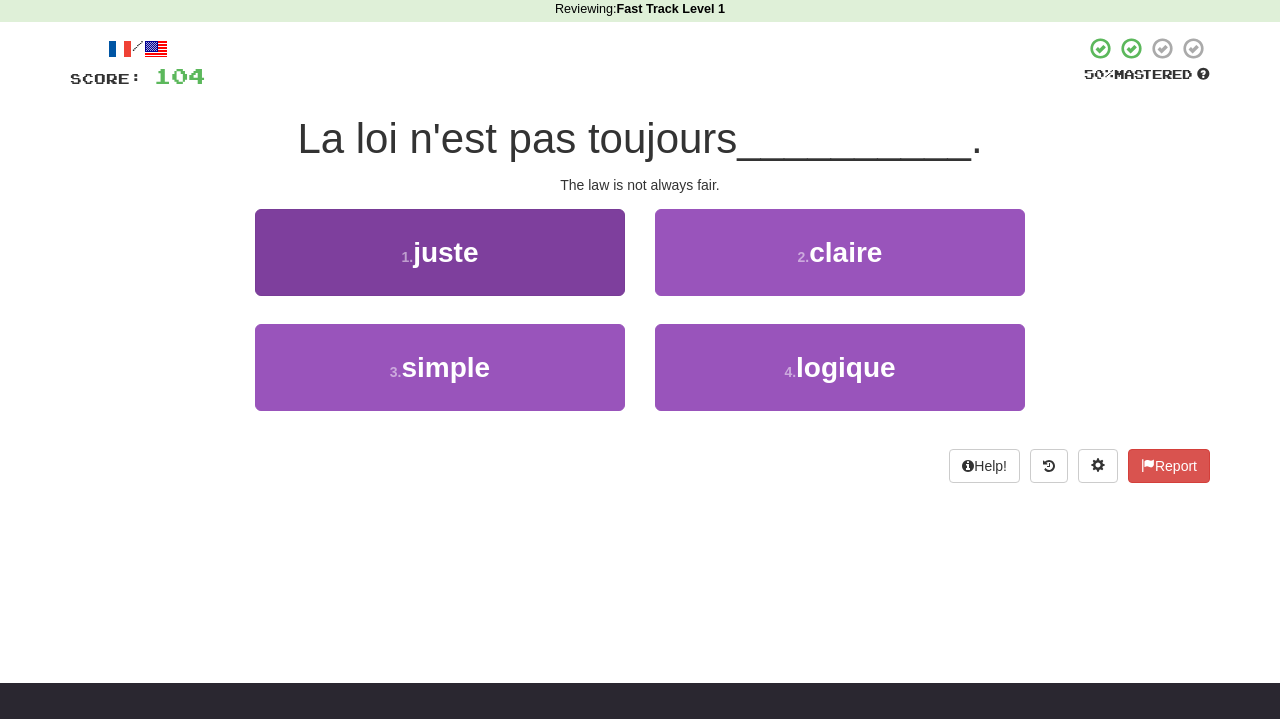 click on "1 .  juste" at bounding box center (440, 252) 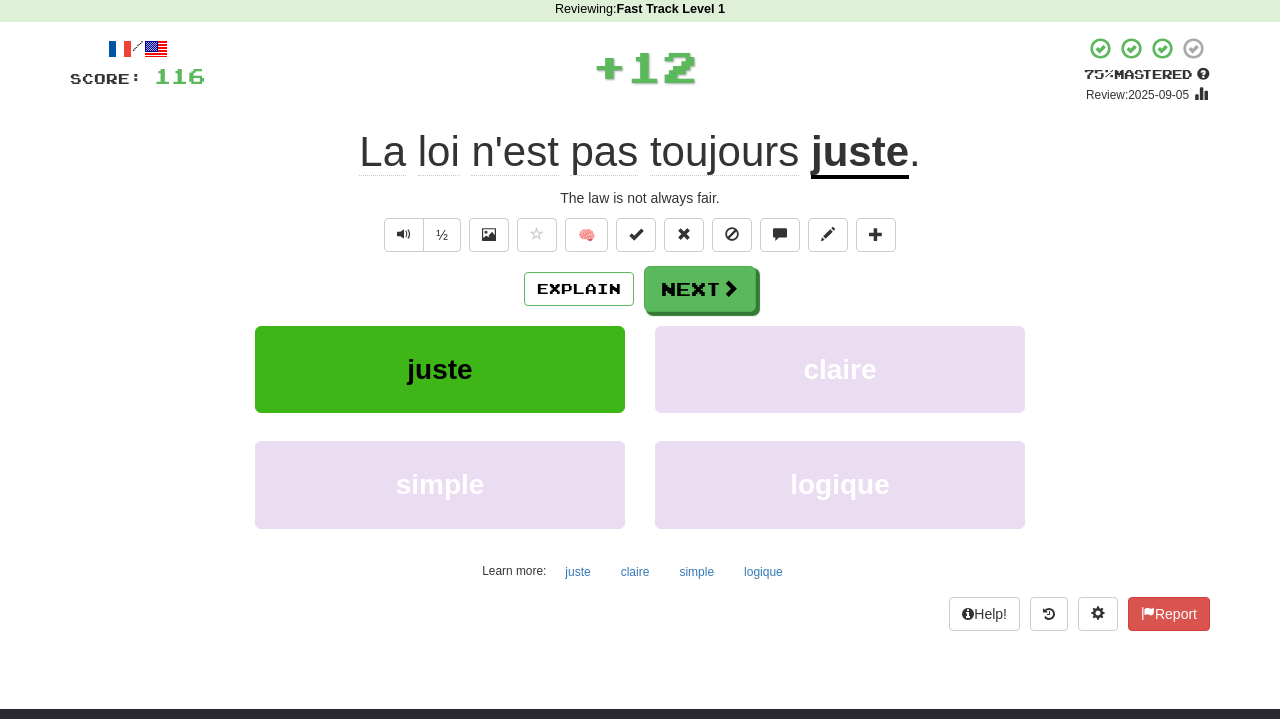 click on "/  Score:   116 + 12 75 %  Mastered Review:  2025-09-05 La   loi   n'est   pas   toujours   juste . The law is not always fair. ½ 🧠 Explain Next juste claire simple logique Learn more: juste claire simple logique  Help!  Report" at bounding box center [640, 333] 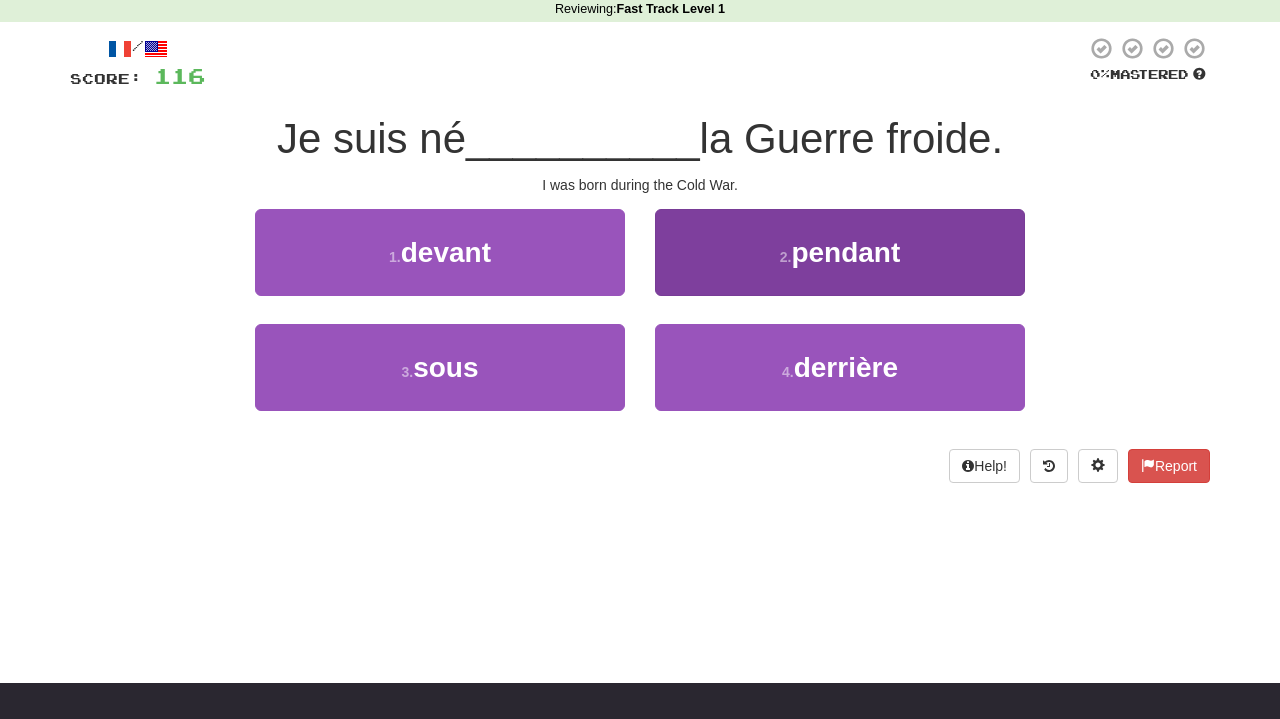 click on "2 .  pendant" at bounding box center [840, 252] 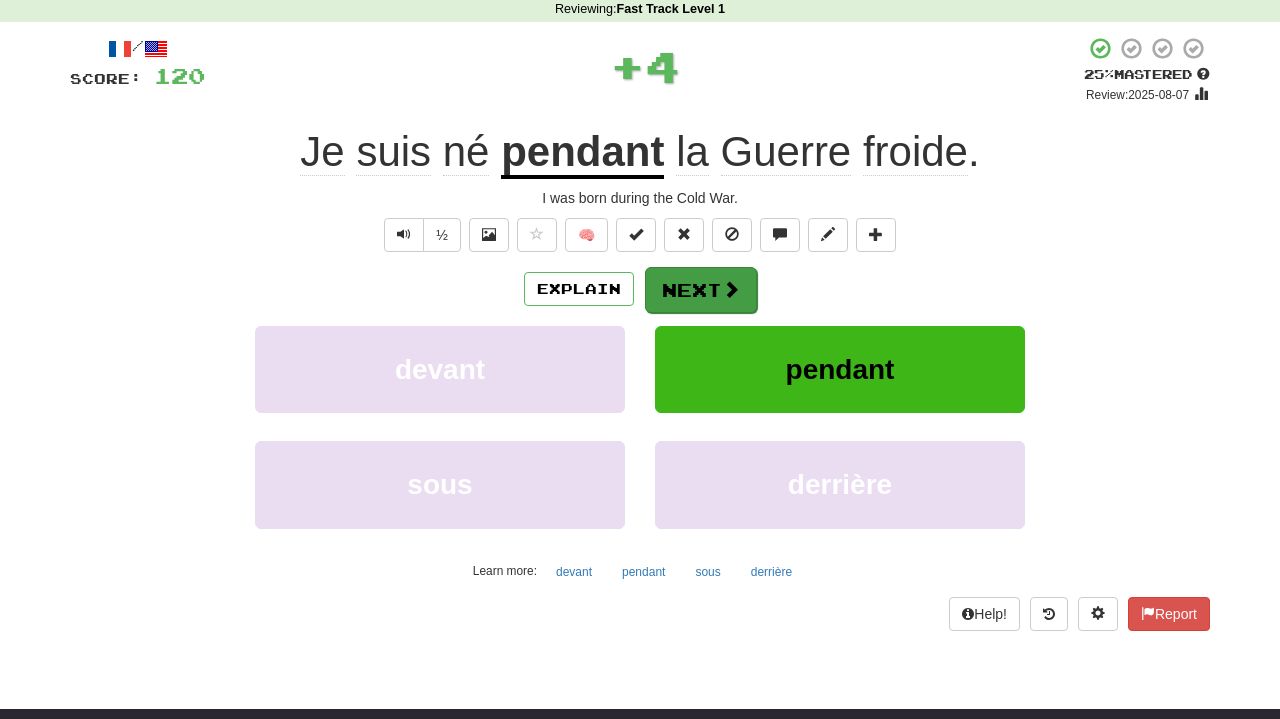 click on "Next" at bounding box center [701, 290] 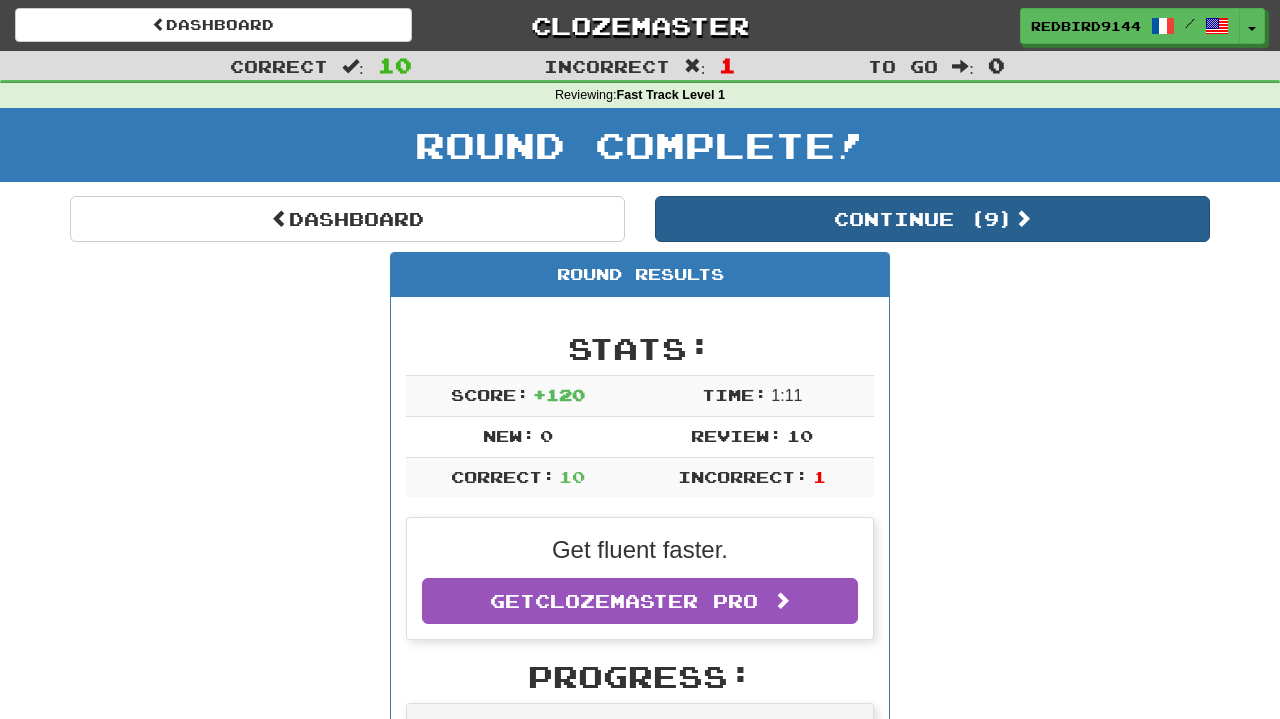 scroll, scrollTop: 0, scrollLeft: 0, axis: both 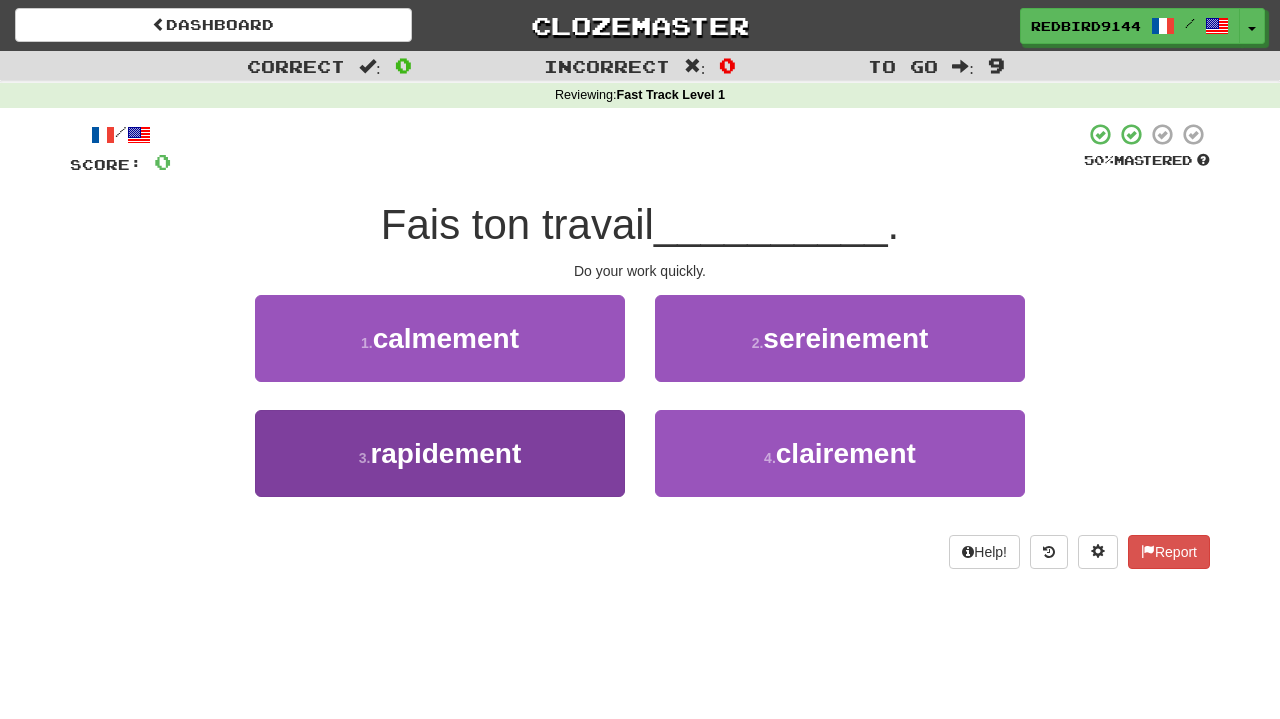 click on "3 .  rapidement" at bounding box center (440, 453) 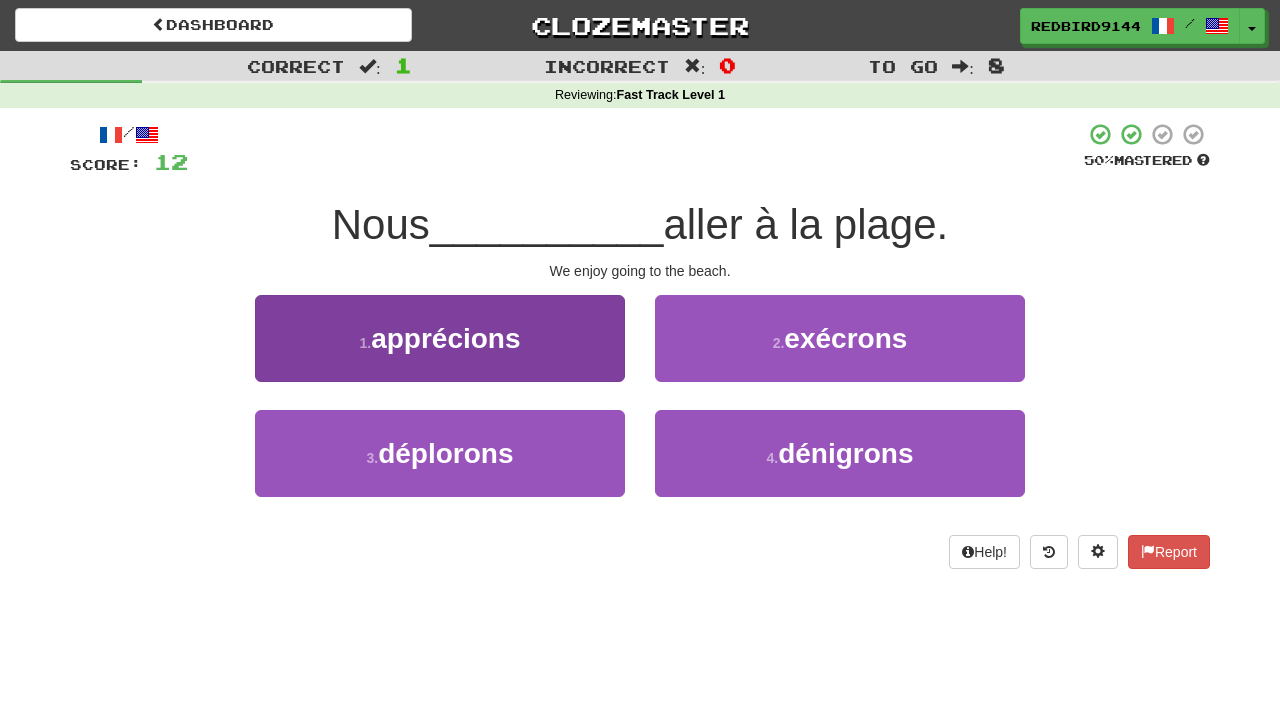 click on "apprécions" at bounding box center (445, 338) 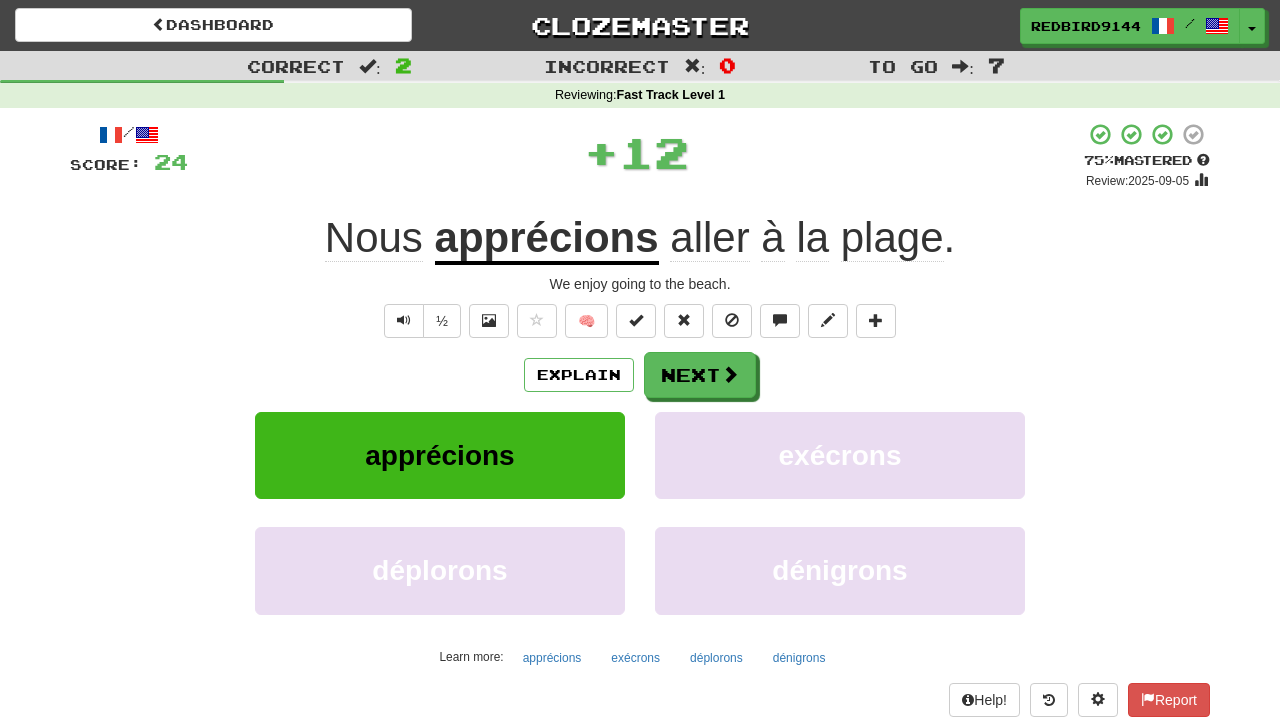 click on "½" at bounding box center (442, 321) 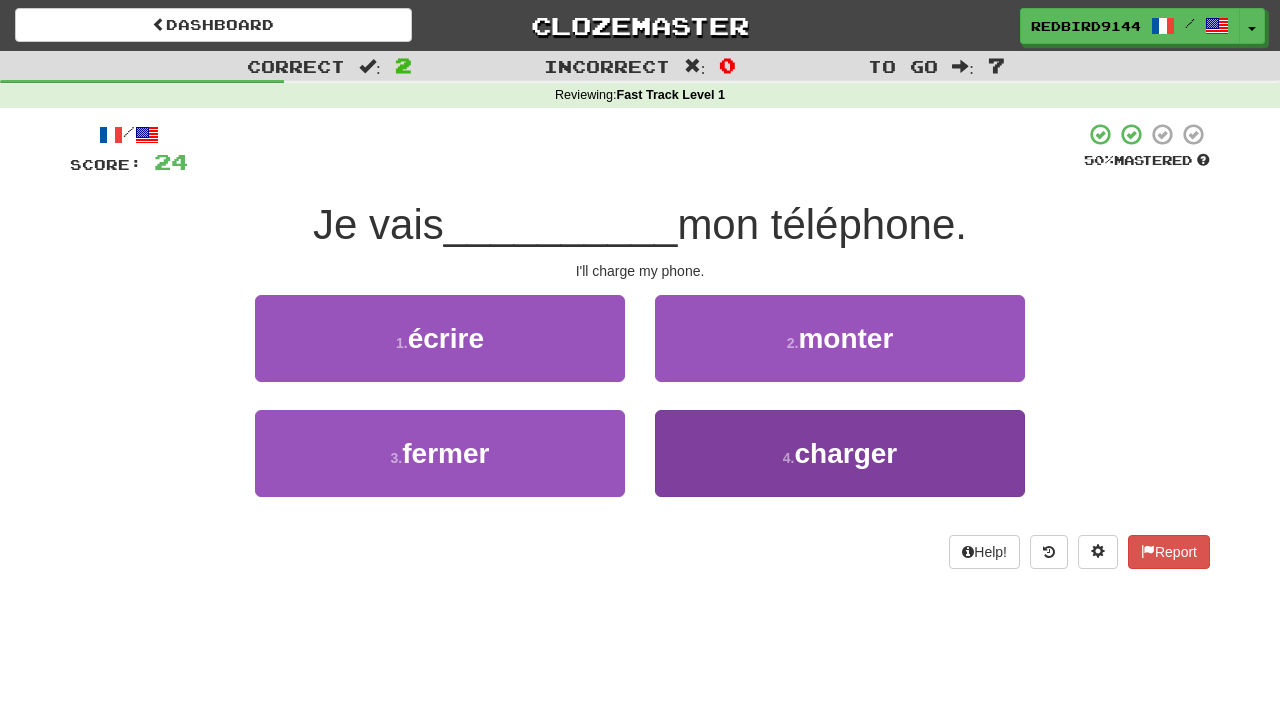 click on "4 .  charger" at bounding box center [840, 453] 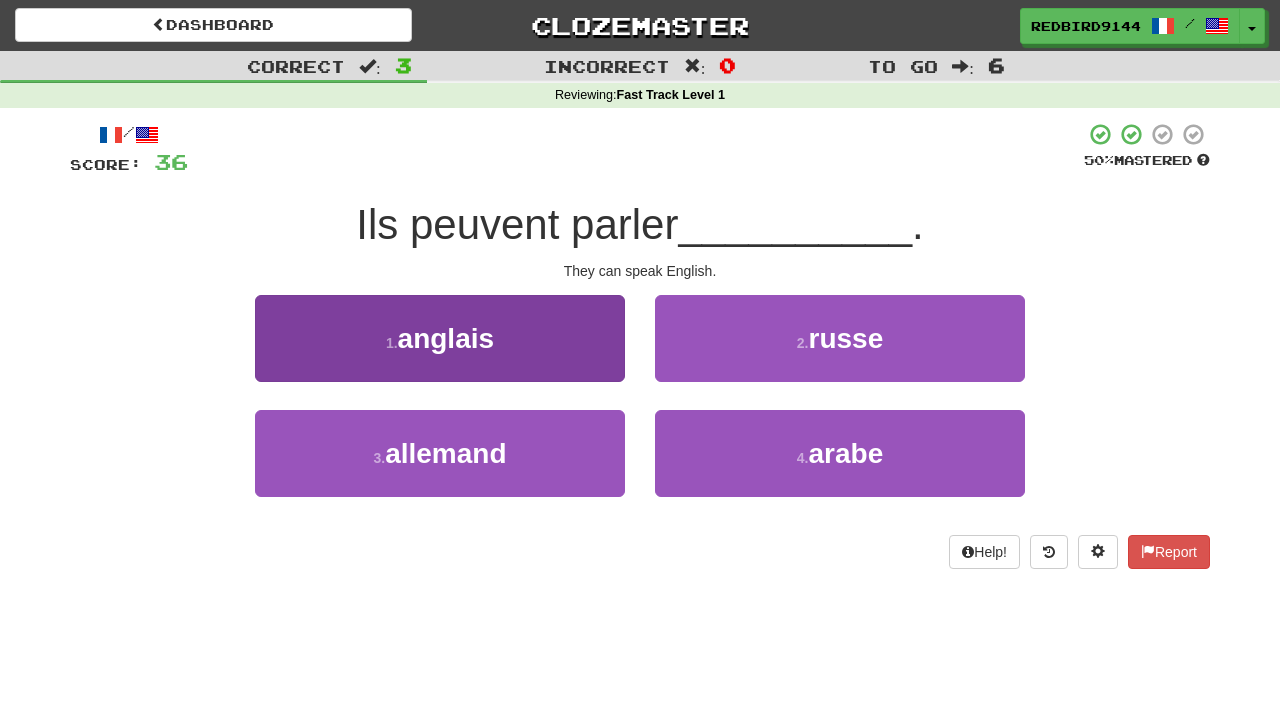 click on "1 .  anglais" at bounding box center (440, 338) 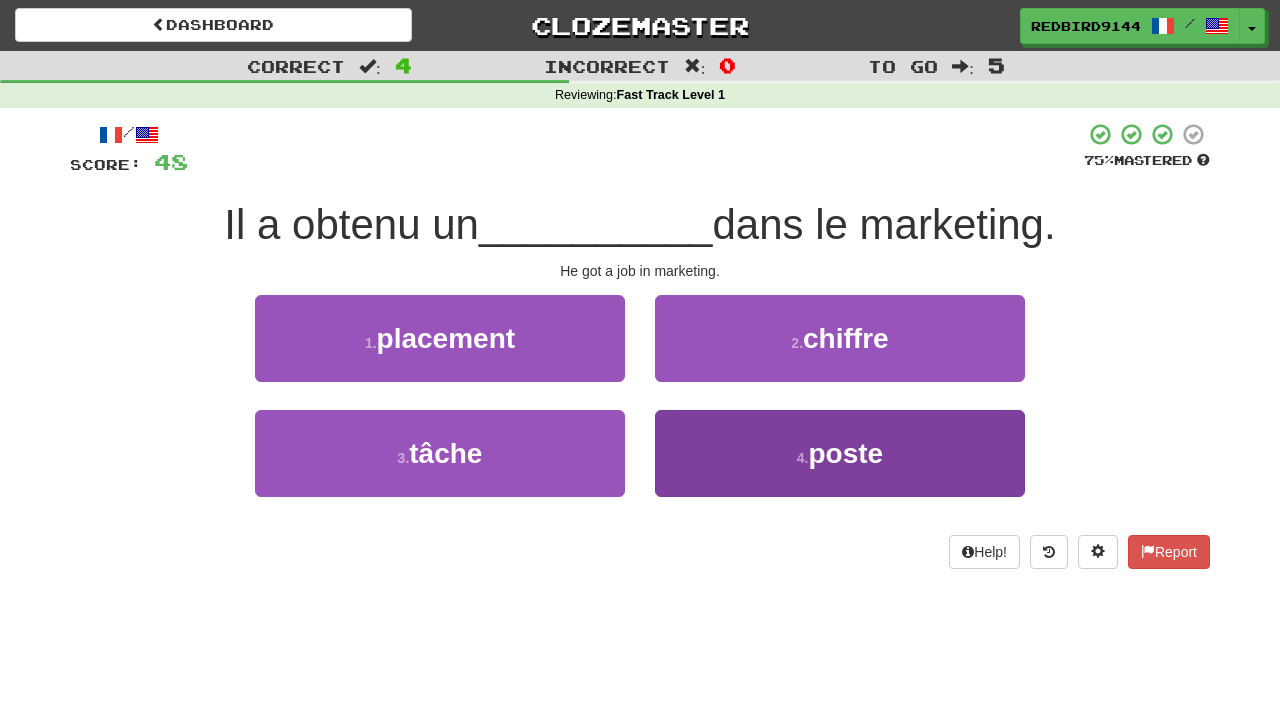 click on "4 .  poste" at bounding box center [840, 453] 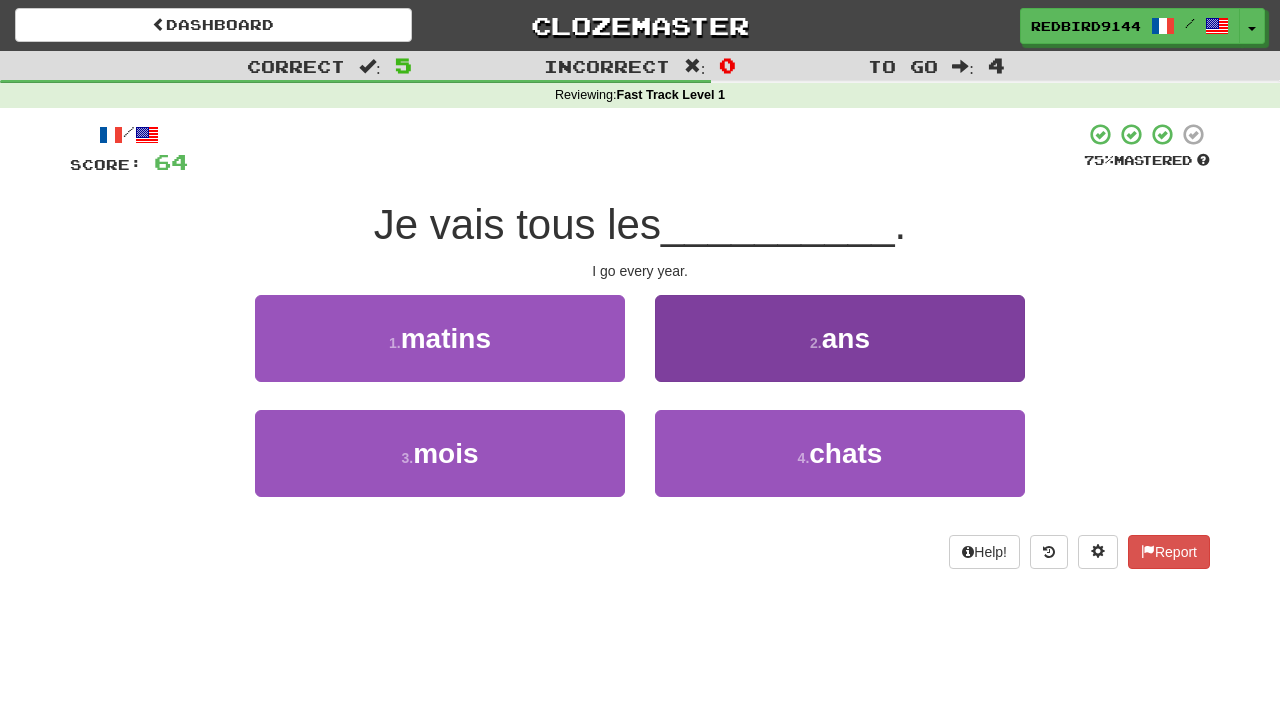 click on "2 .  ans" at bounding box center (840, 338) 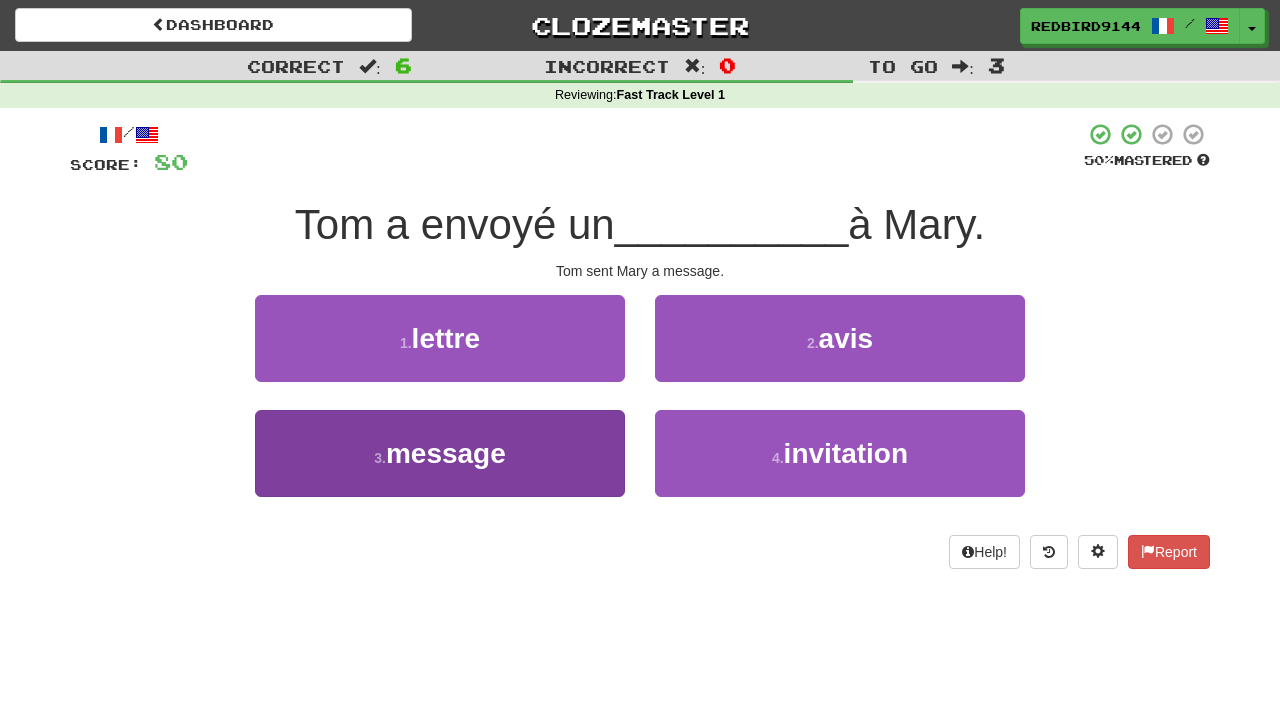 click on "3 .  message" at bounding box center (440, 453) 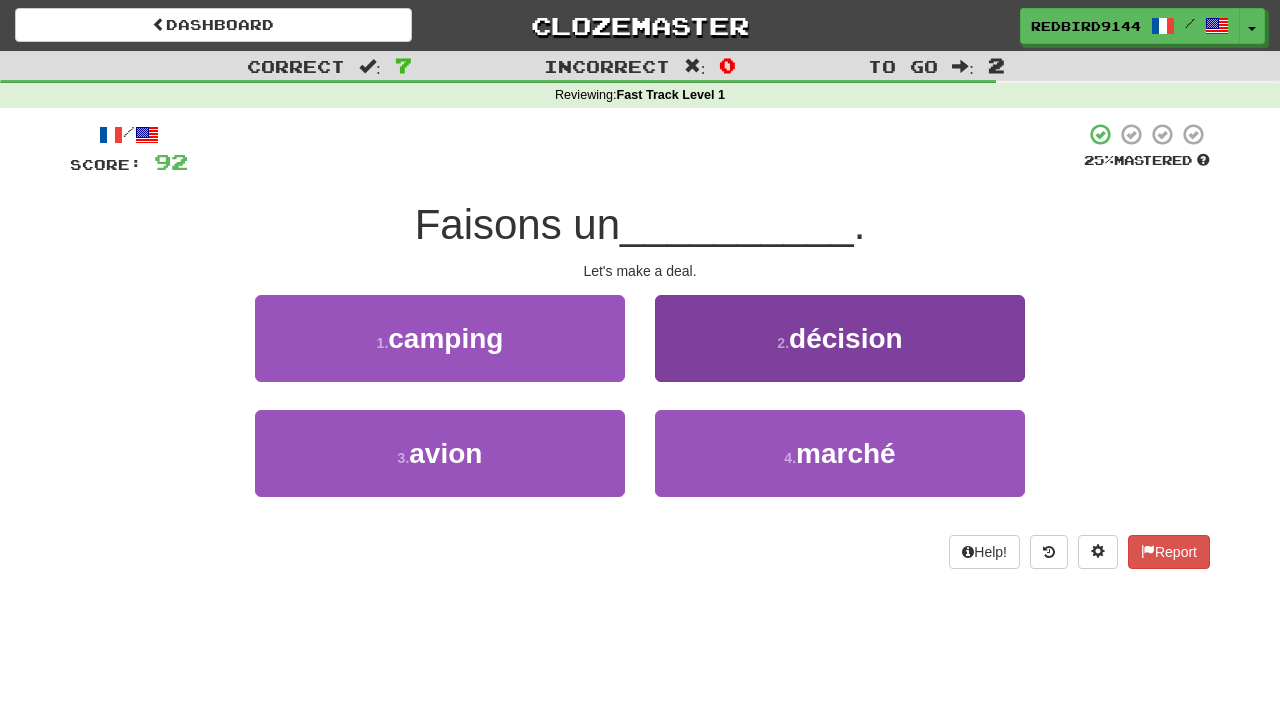click on "décision" at bounding box center (846, 338) 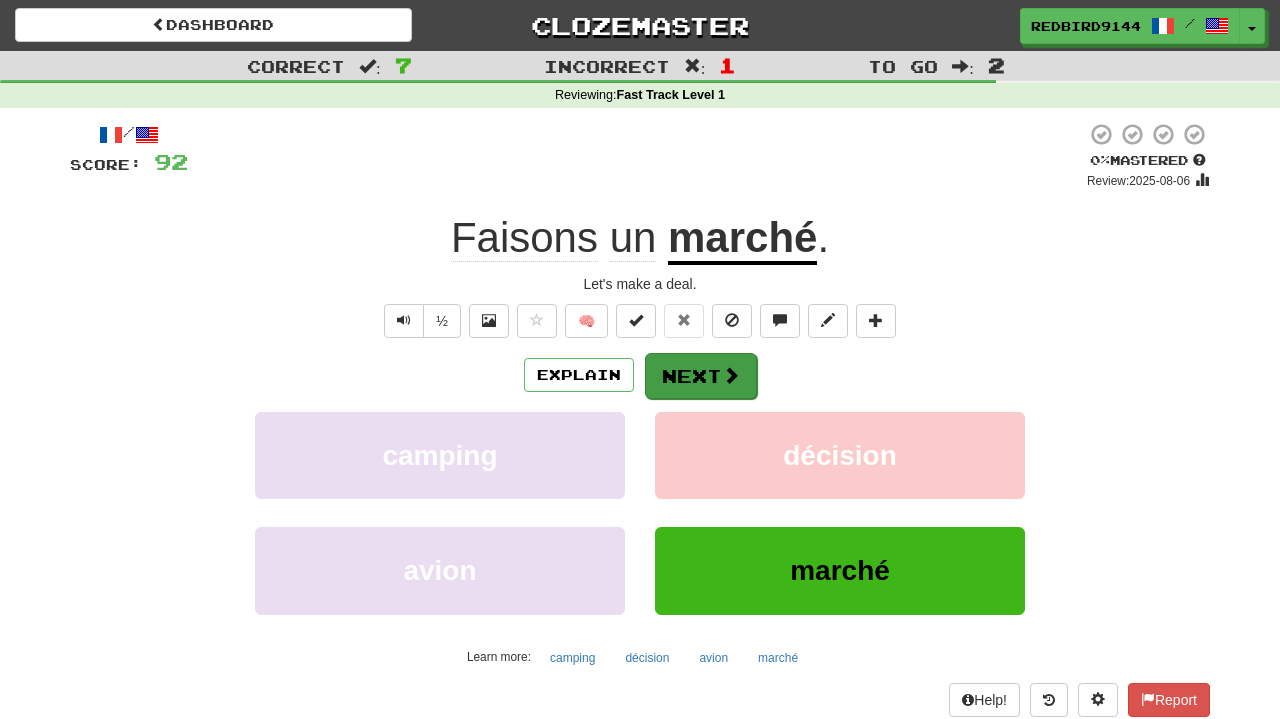 click on "Next" at bounding box center [701, 376] 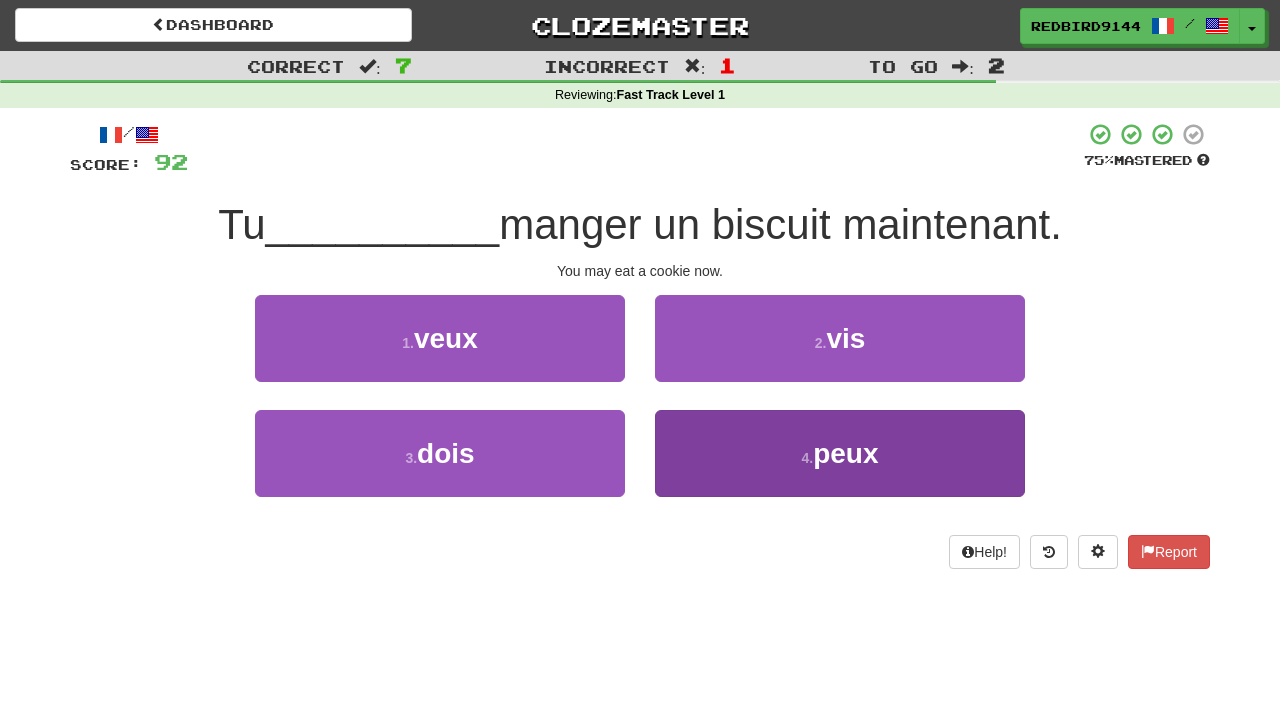 click on "4 .  peux" at bounding box center [840, 453] 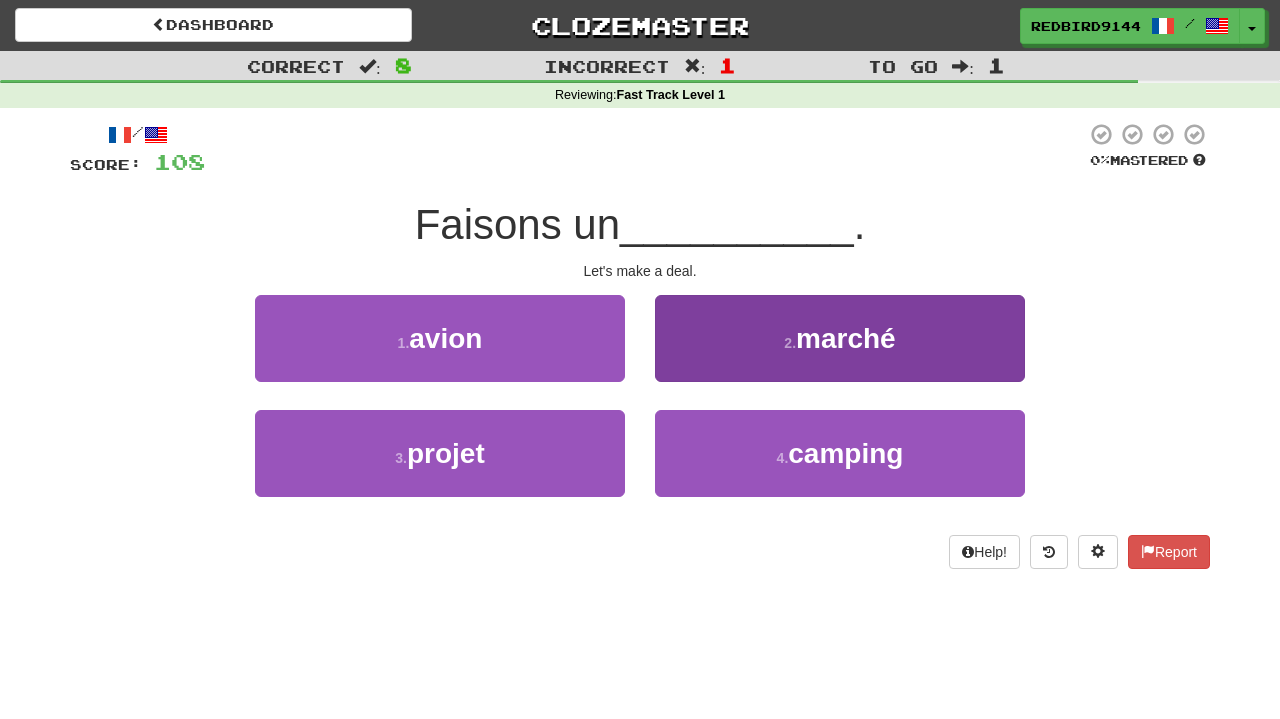 click on "2 .  marché" at bounding box center [840, 338] 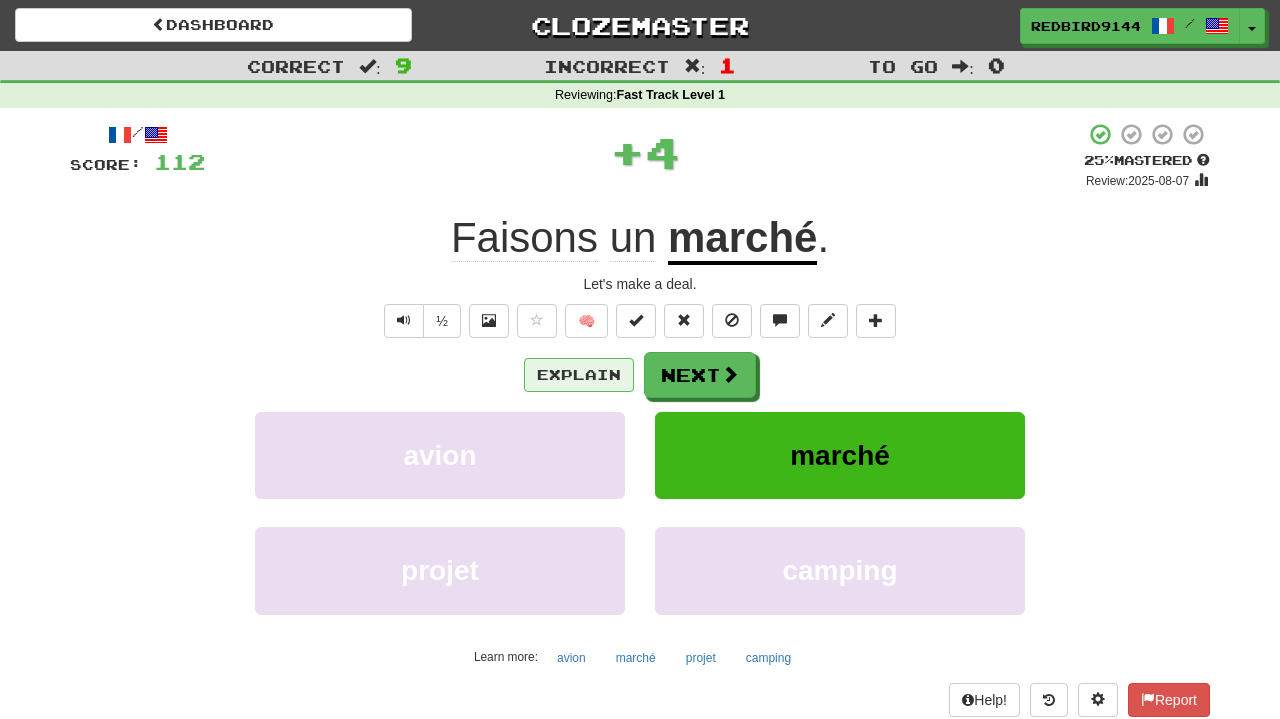 click on "Explain" at bounding box center [579, 375] 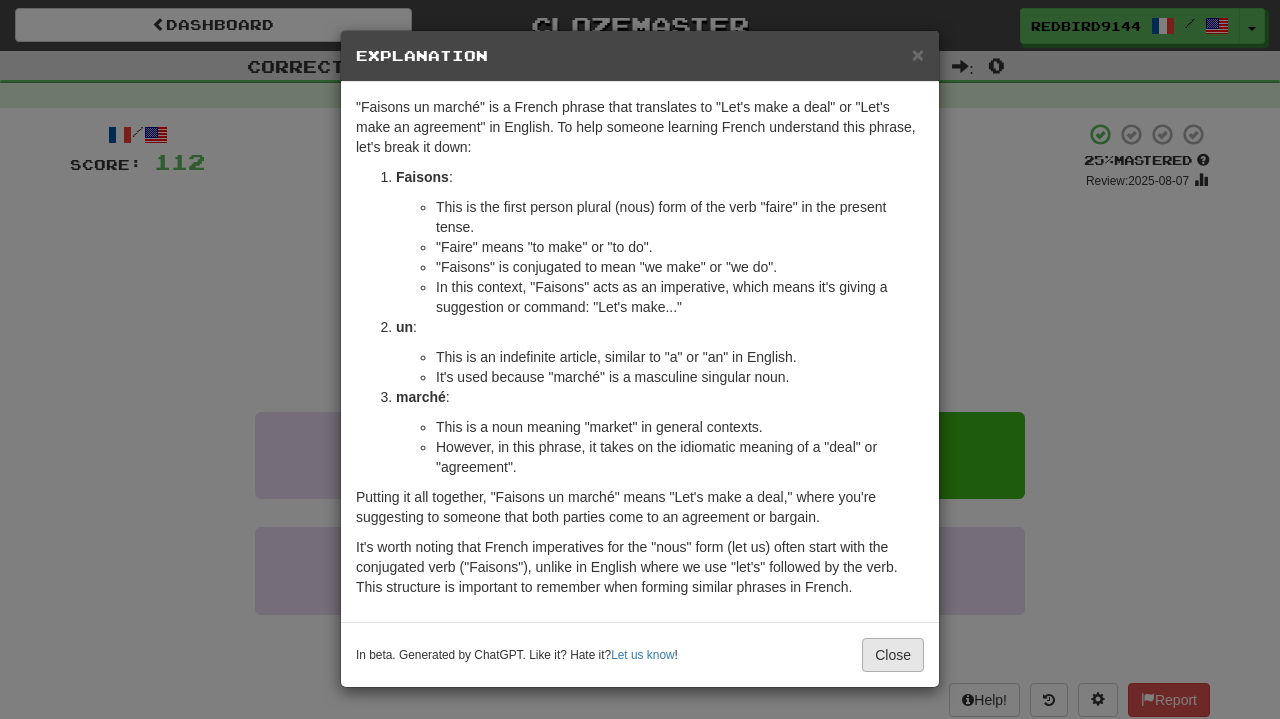 click on "Close" at bounding box center [893, 655] 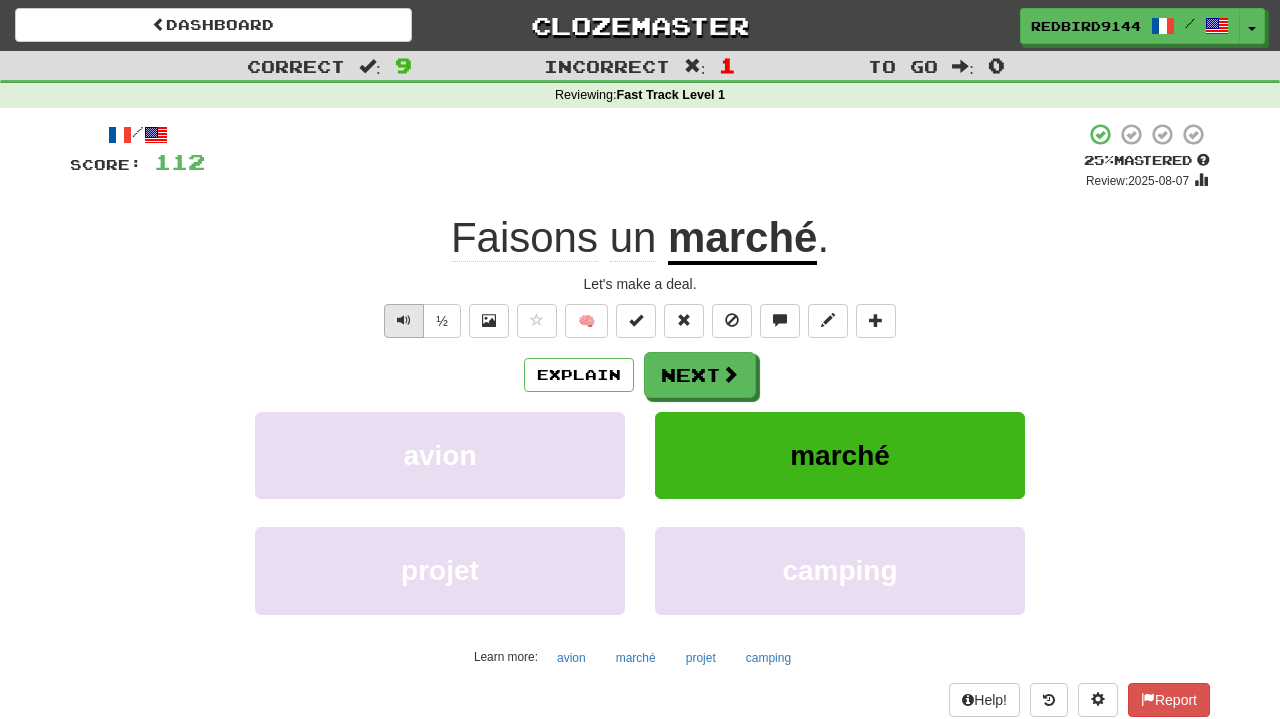 click at bounding box center [404, 320] 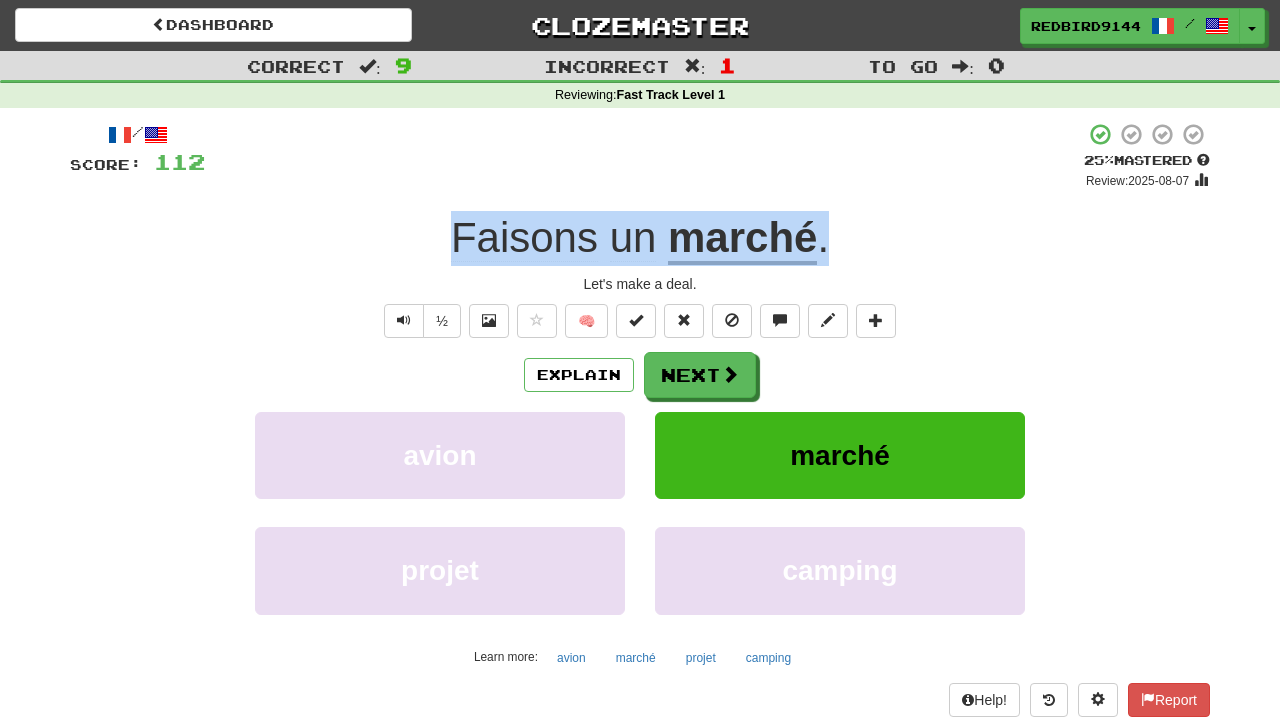 drag, startPoint x: 842, startPoint y: 245, endPoint x: 367, endPoint y: 243, distance: 475.0042 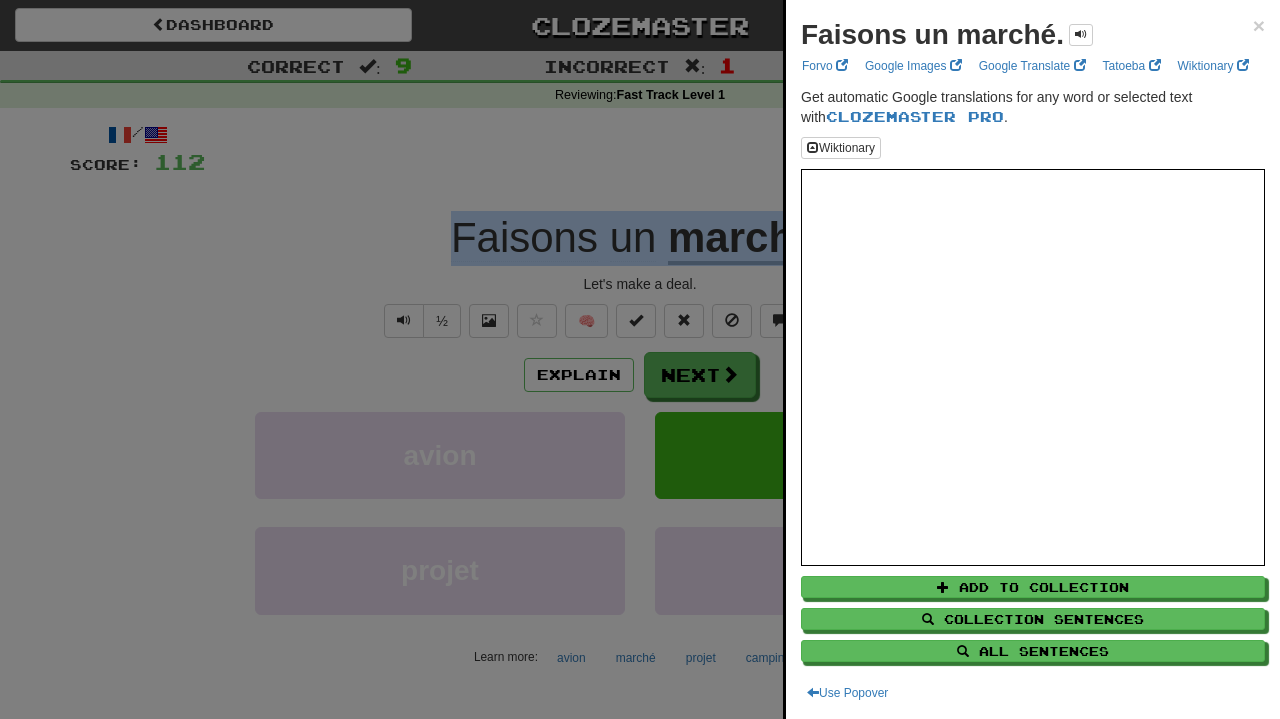 scroll, scrollTop: 0, scrollLeft: 0, axis: both 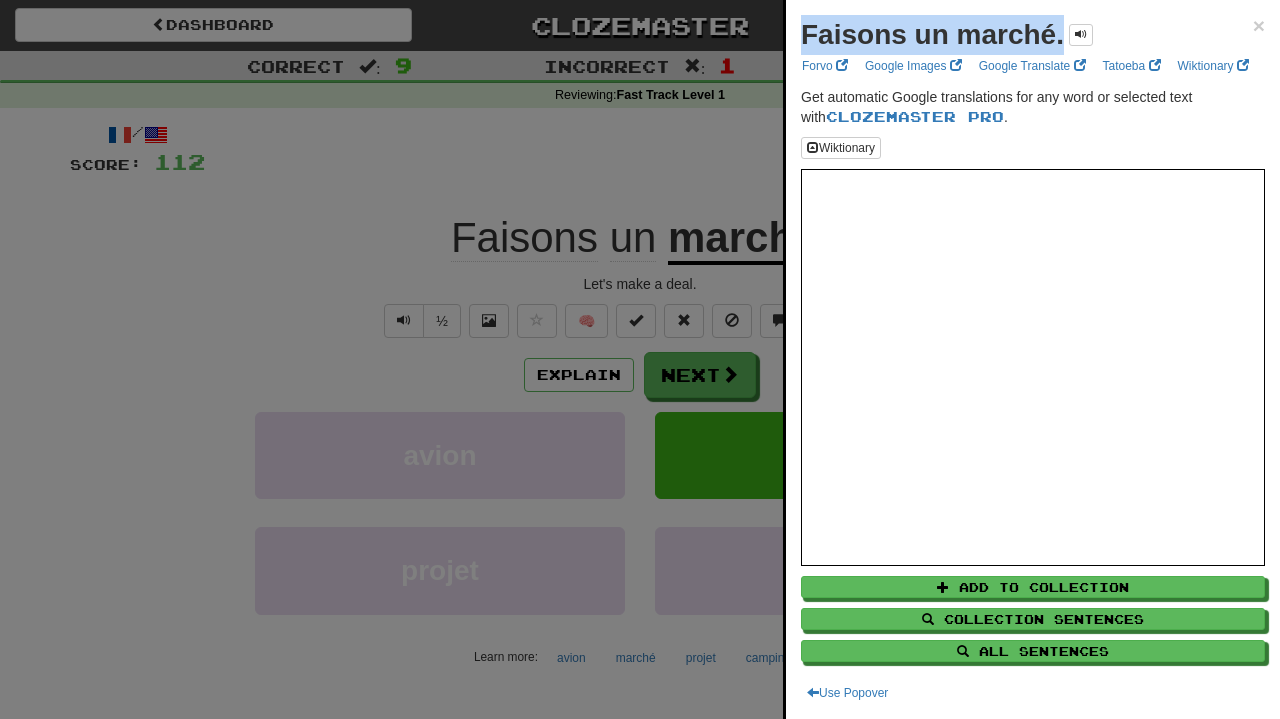 drag, startPoint x: 801, startPoint y: 30, endPoint x: 1063, endPoint y: 37, distance: 262.0935 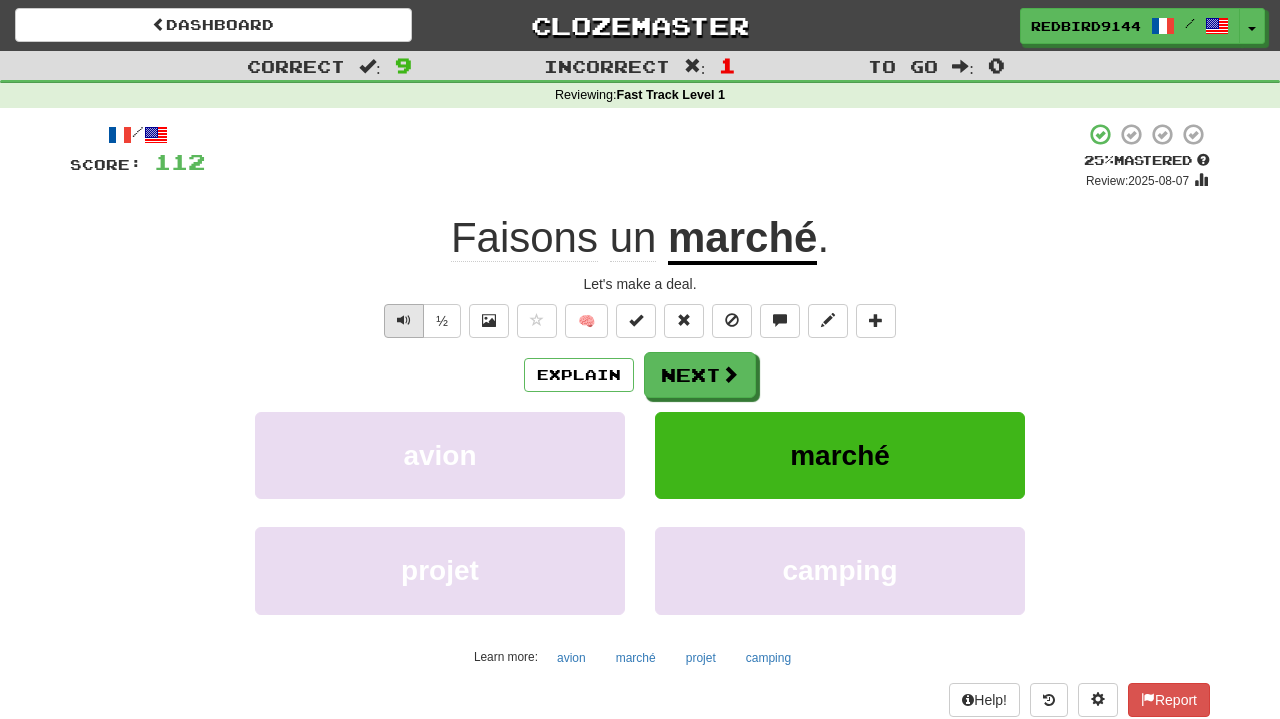 click at bounding box center [404, 320] 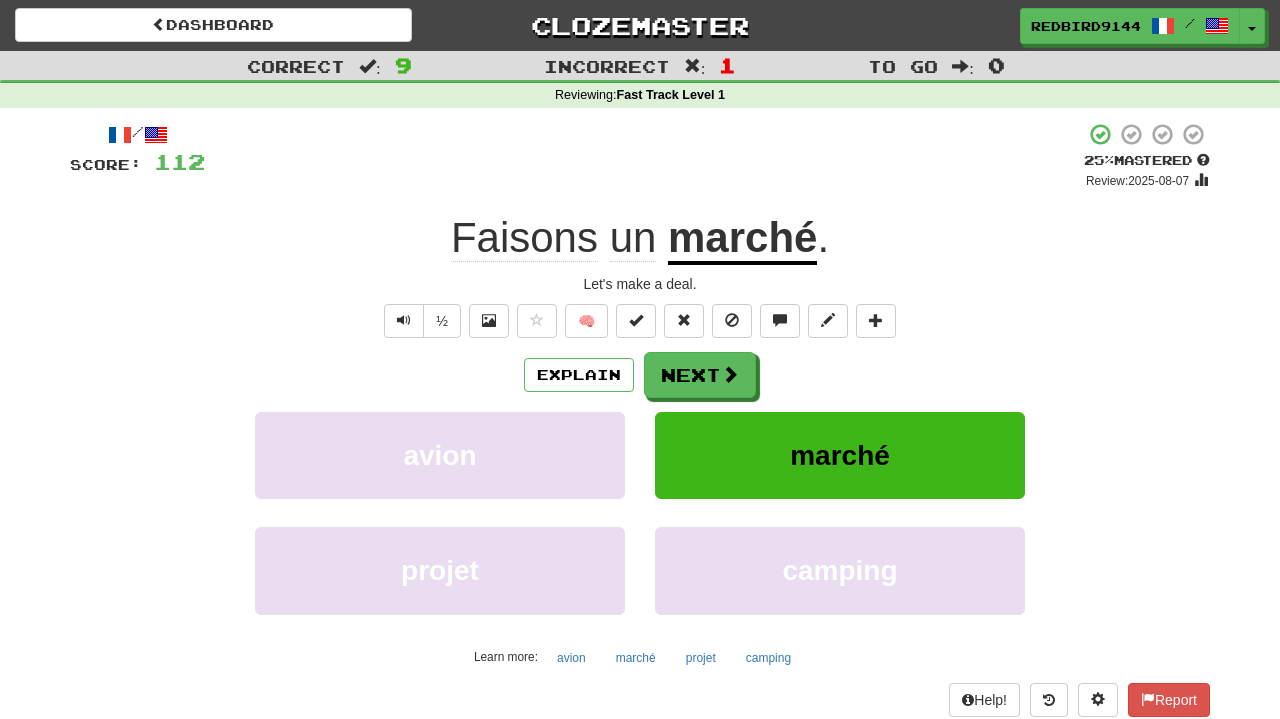 scroll, scrollTop: 0, scrollLeft: 0, axis: both 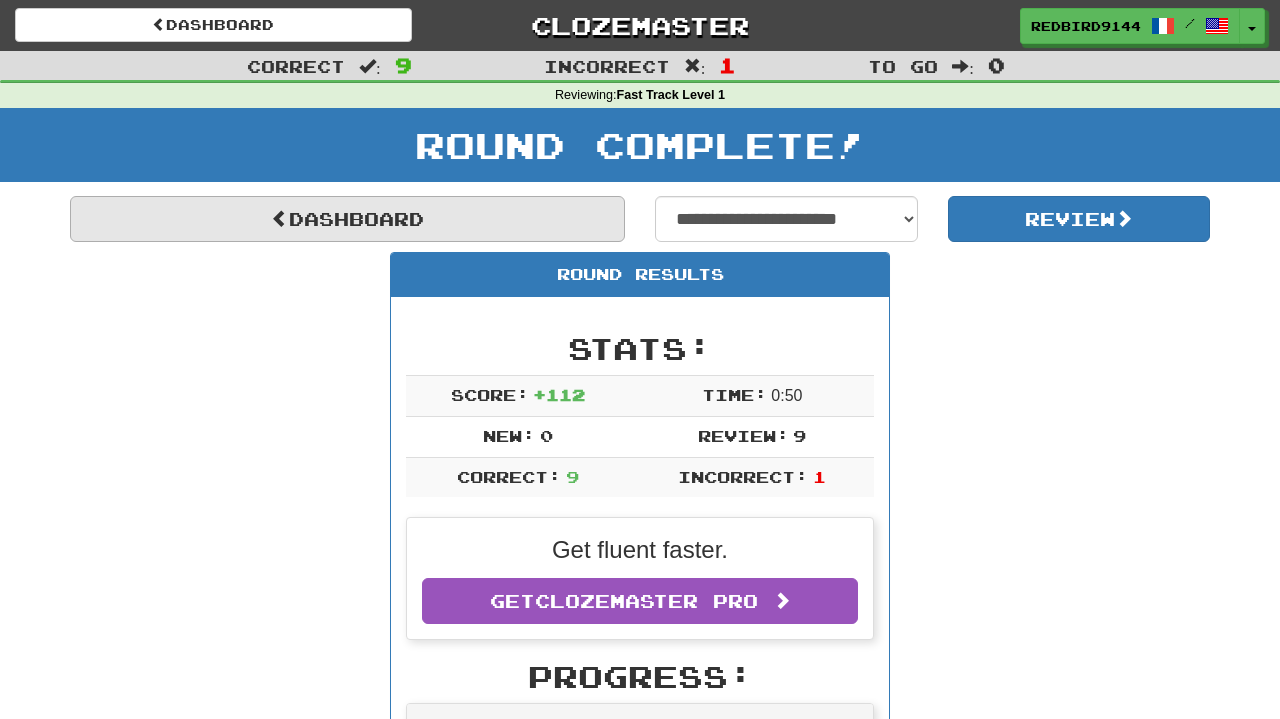 click on "Dashboard" at bounding box center (347, 219) 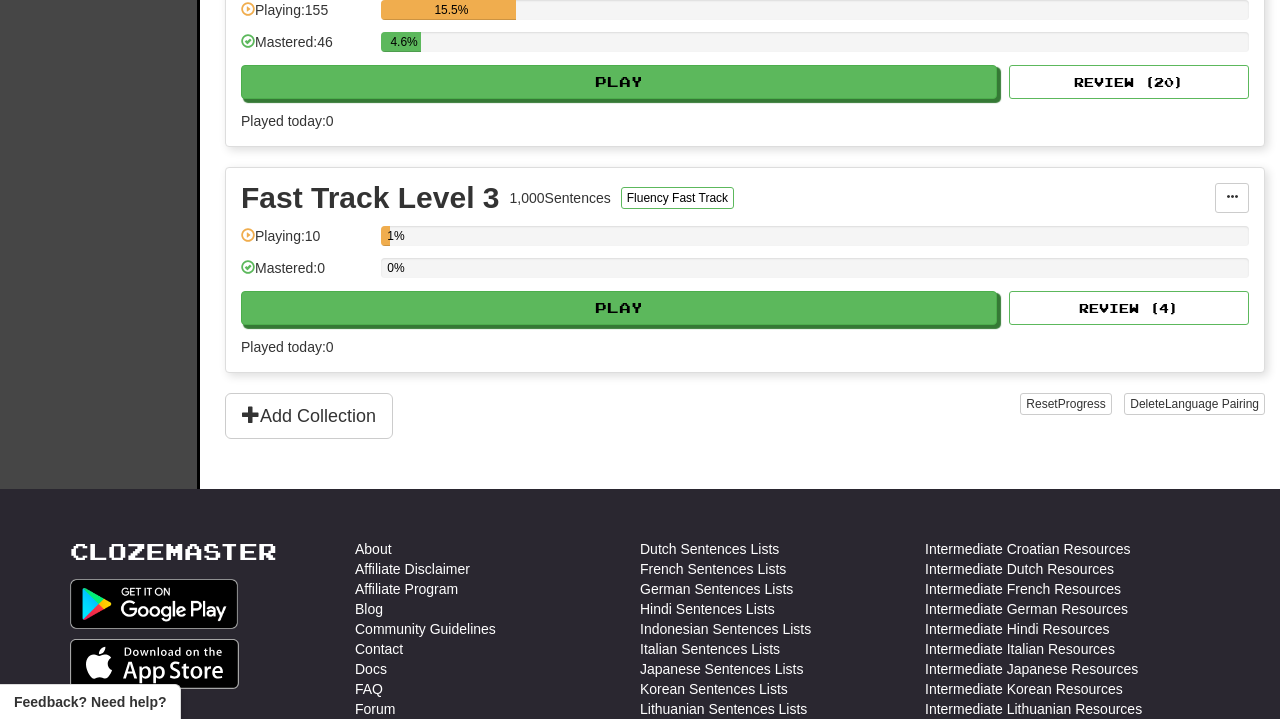 scroll, scrollTop: 711, scrollLeft: 0, axis: vertical 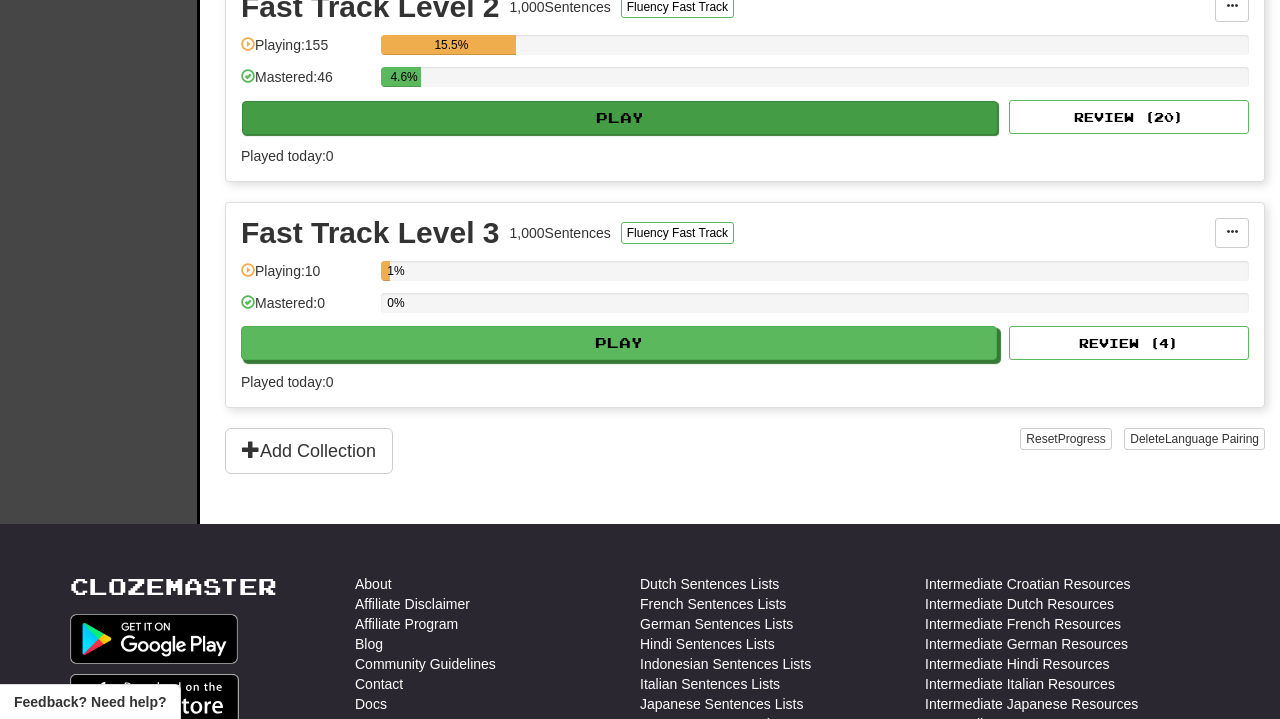 click on "Play" at bounding box center [620, 118] 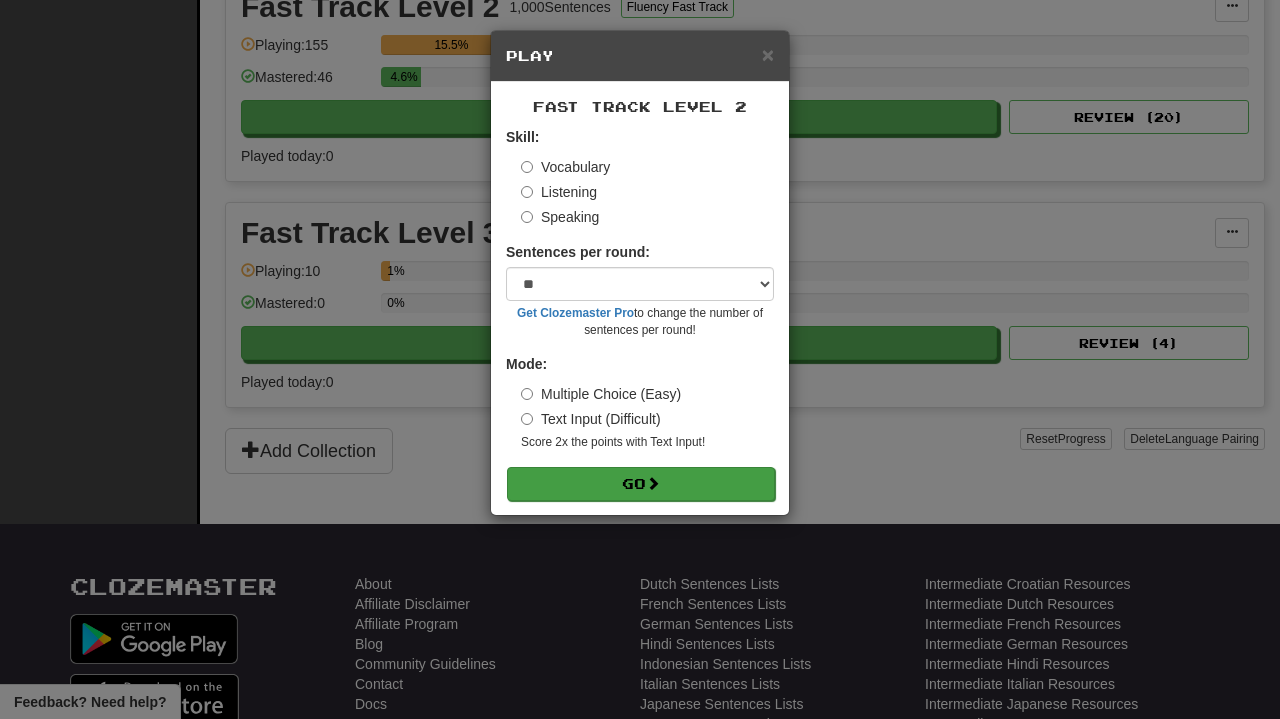 click on "Go" at bounding box center [641, 484] 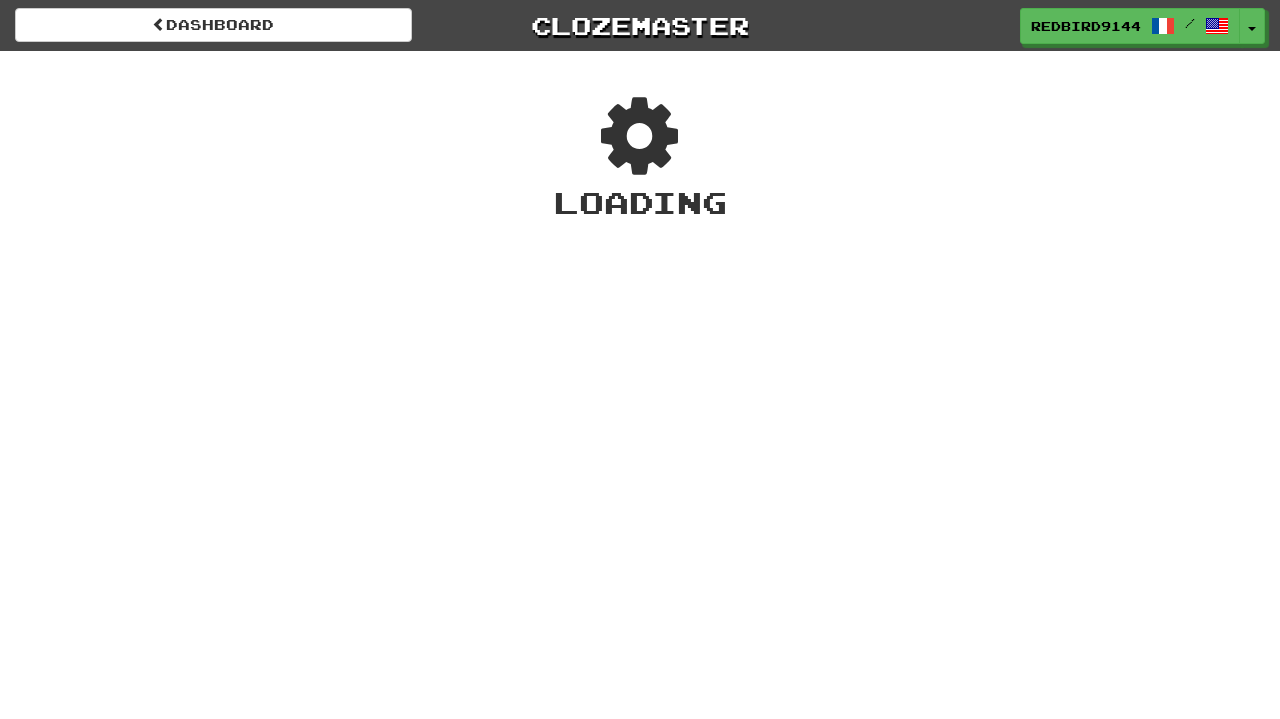 scroll, scrollTop: 0, scrollLeft: 0, axis: both 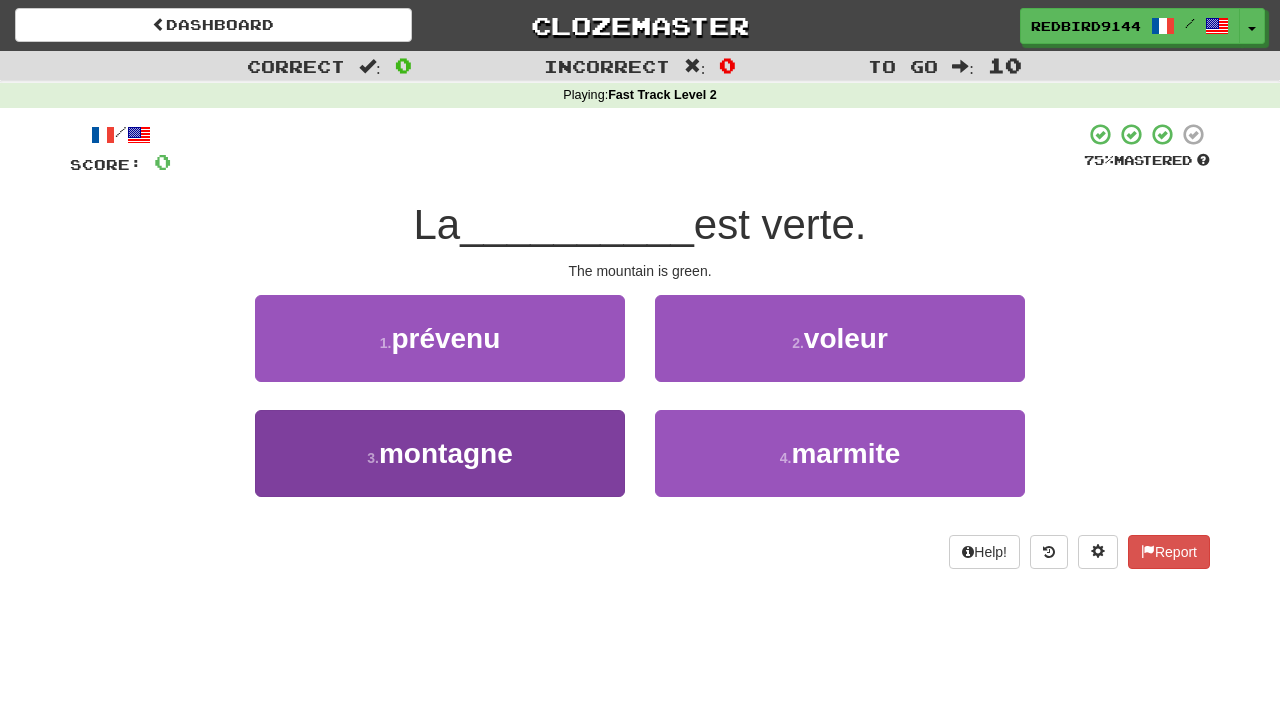 click on "3 .  montagne" at bounding box center [440, 453] 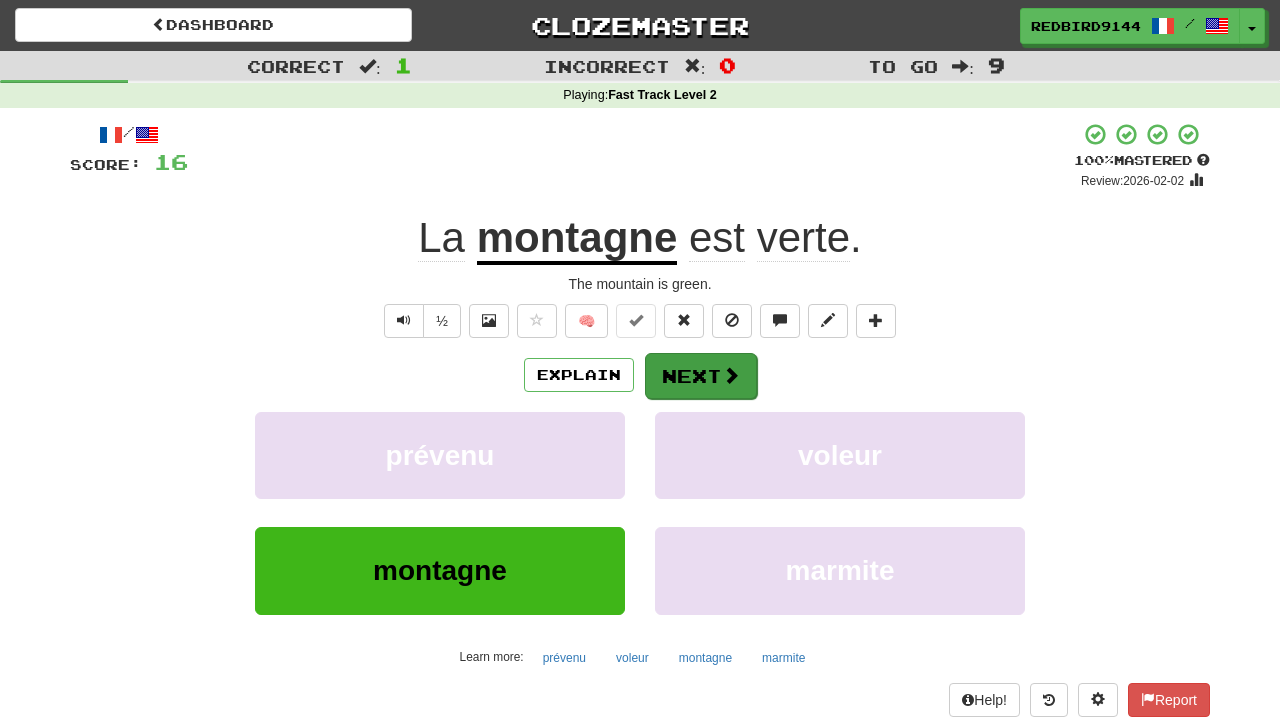 click on "Next" at bounding box center [701, 376] 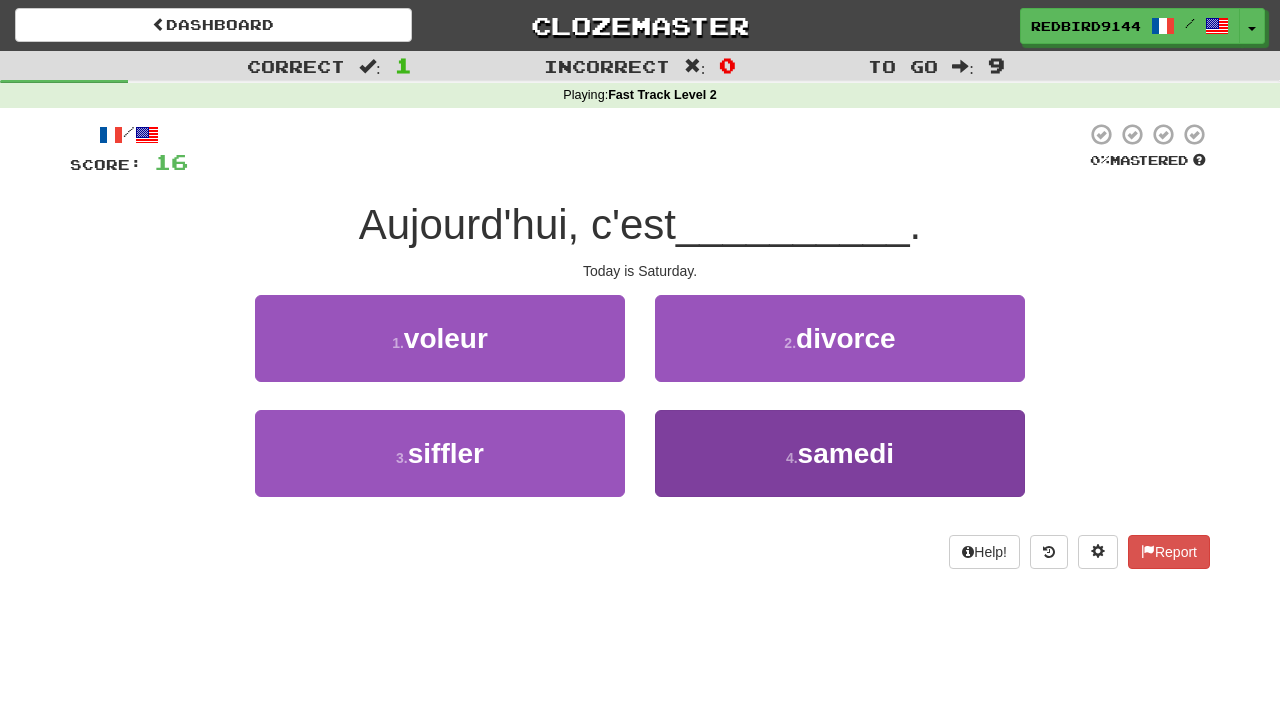 click on "4 .  samedi" at bounding box center [840, 453] 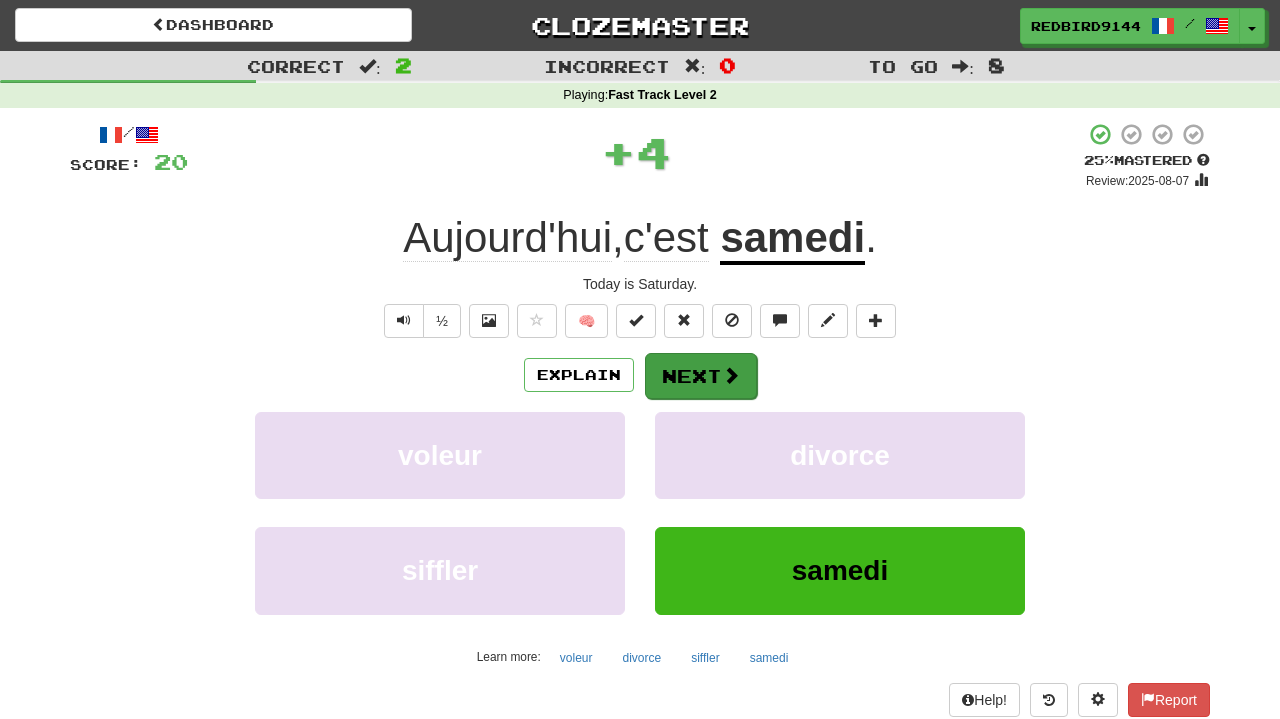 click on "Next" at bounding box center [701, 376] 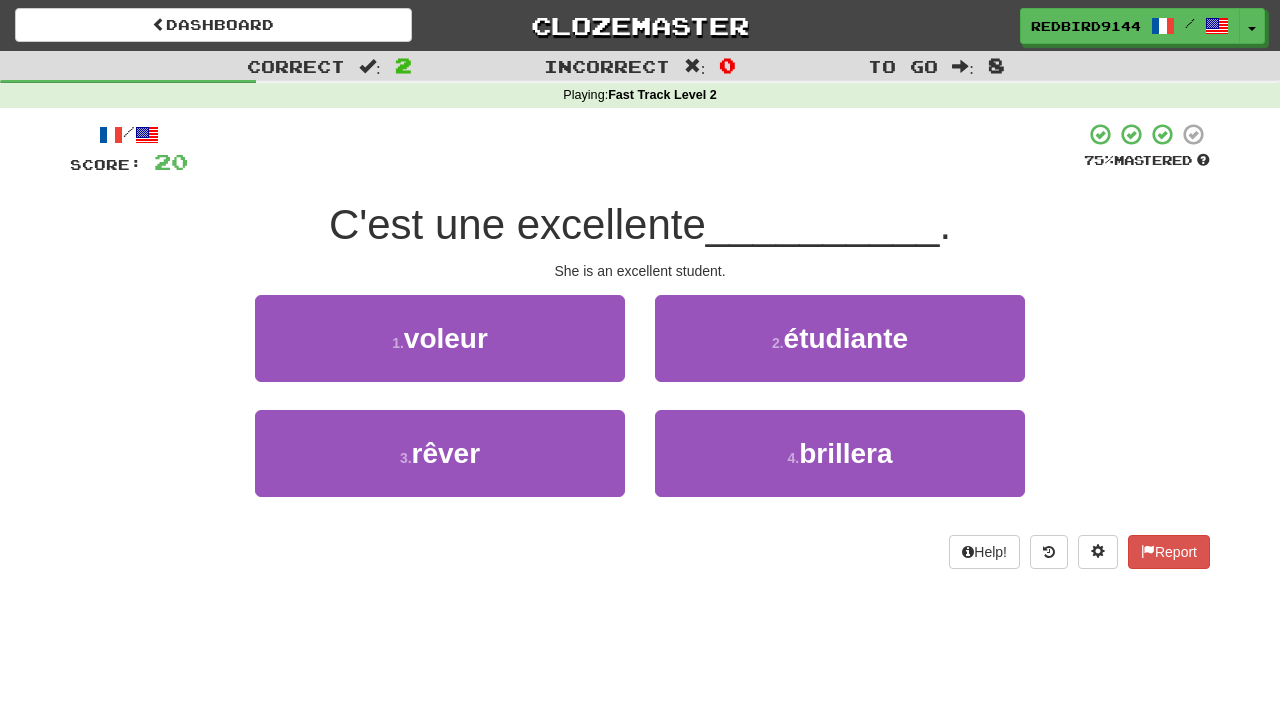 click on "Help!  Report" at bounding box center [640, 552] 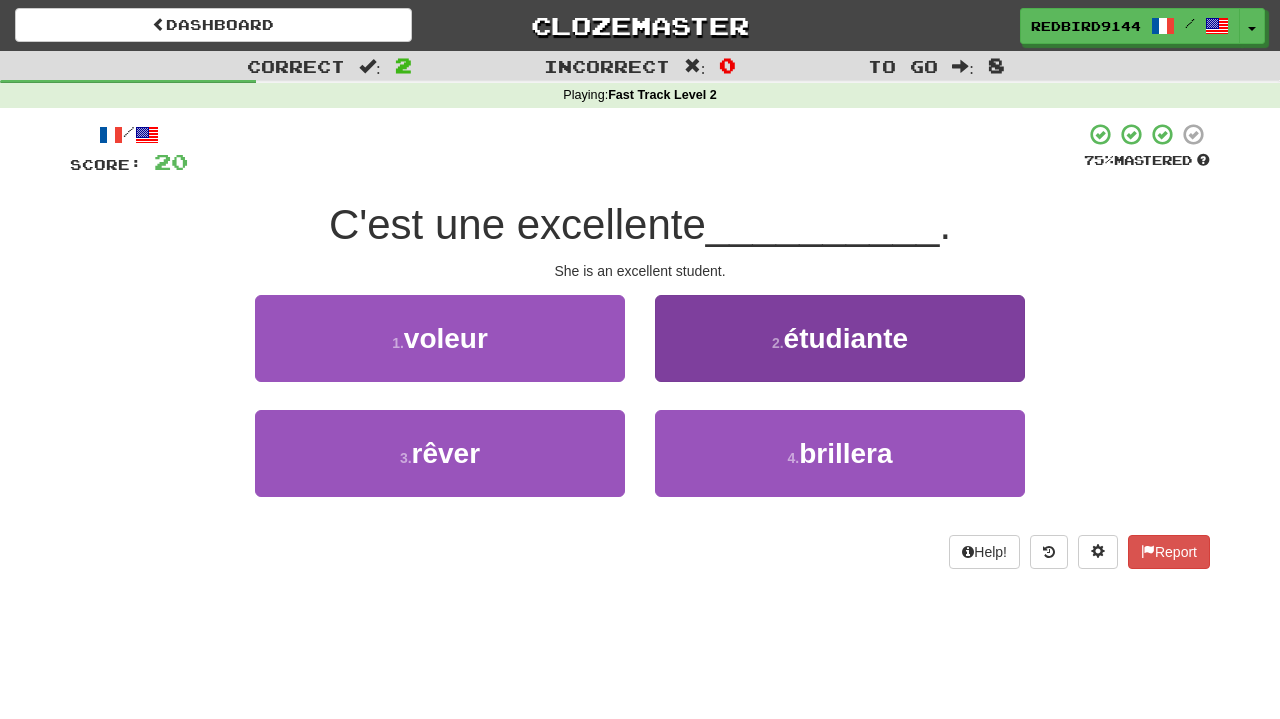 click on "2 .  étudiante" at bounding box center (840, 338) 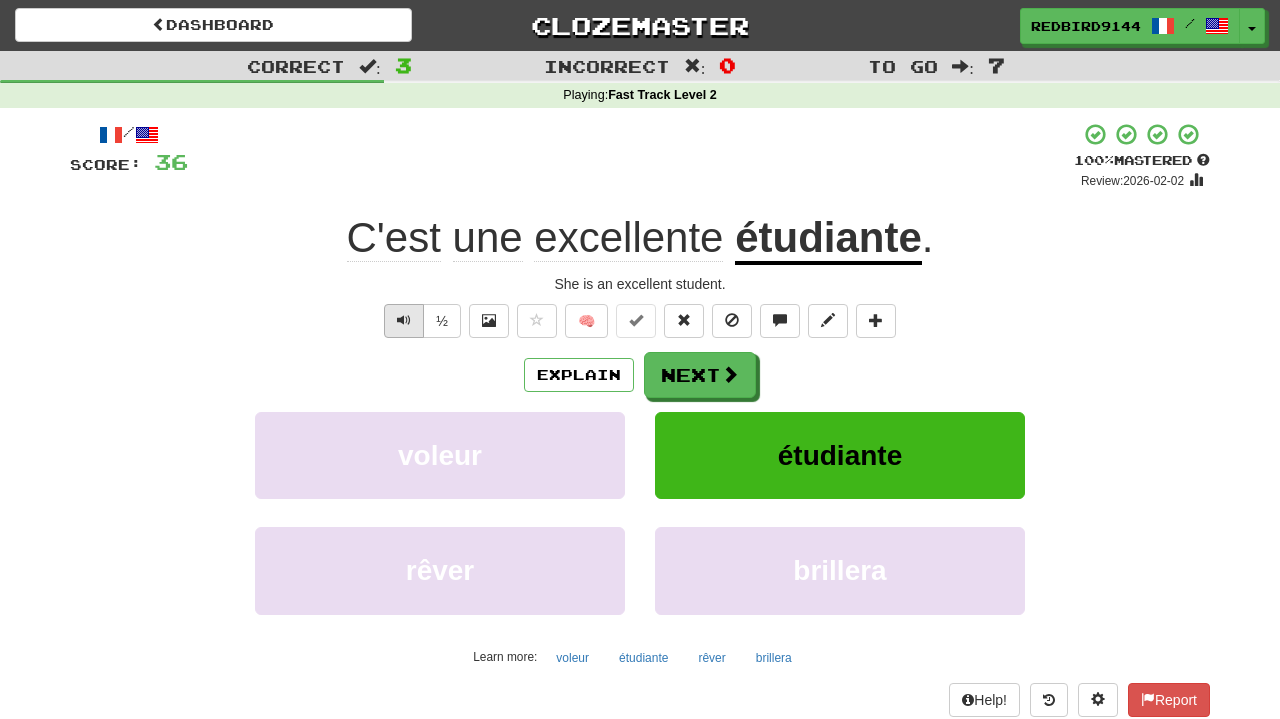click at bounding box center (404, 320) 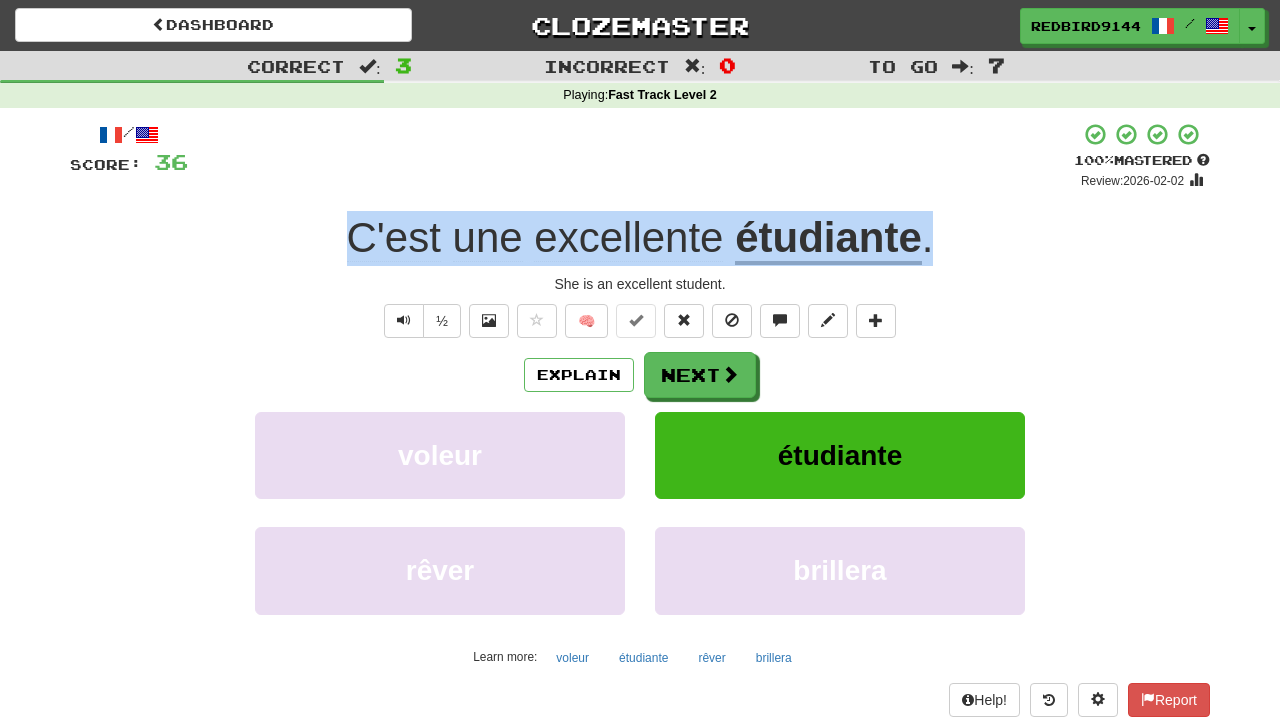drag, startPoint x: 330, startPoint y: 229, endPoint x: 942, endPoint y: 227, distance: 612.0033 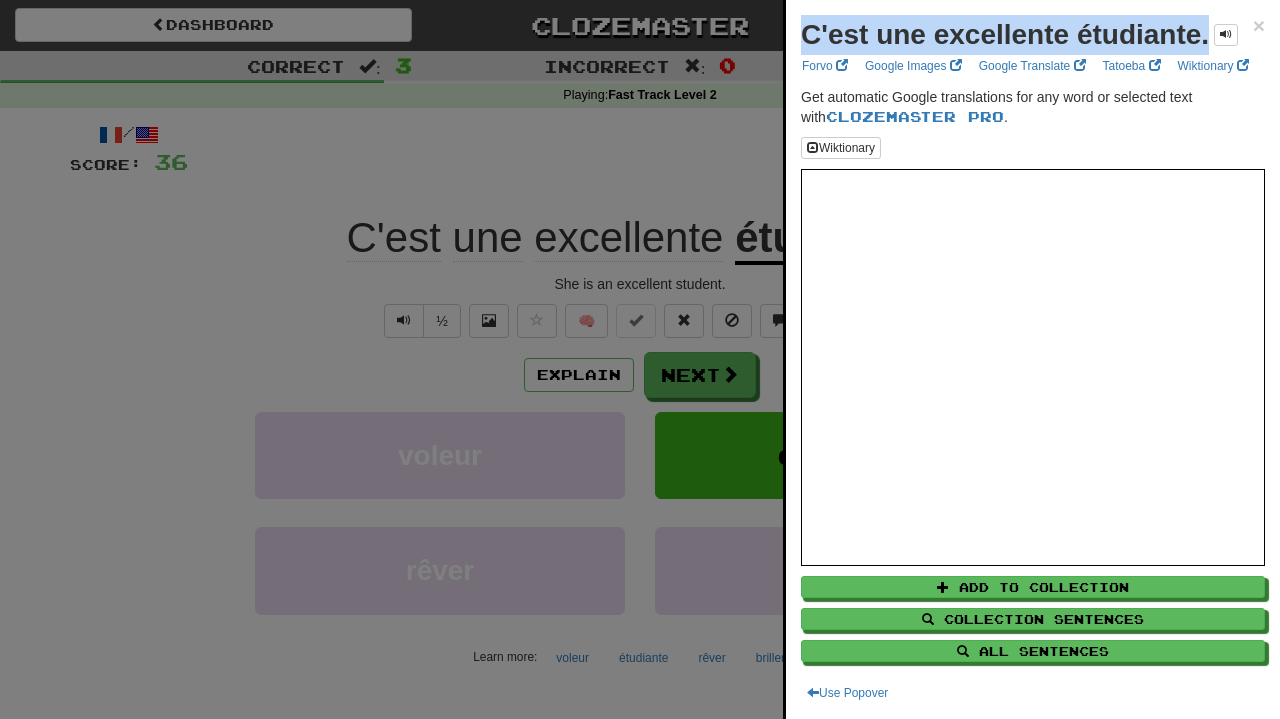 drag, startPoint x: 803, startPoint y: 35, endPoint x: 1216, endPoint y: 27, distance: 413.07748 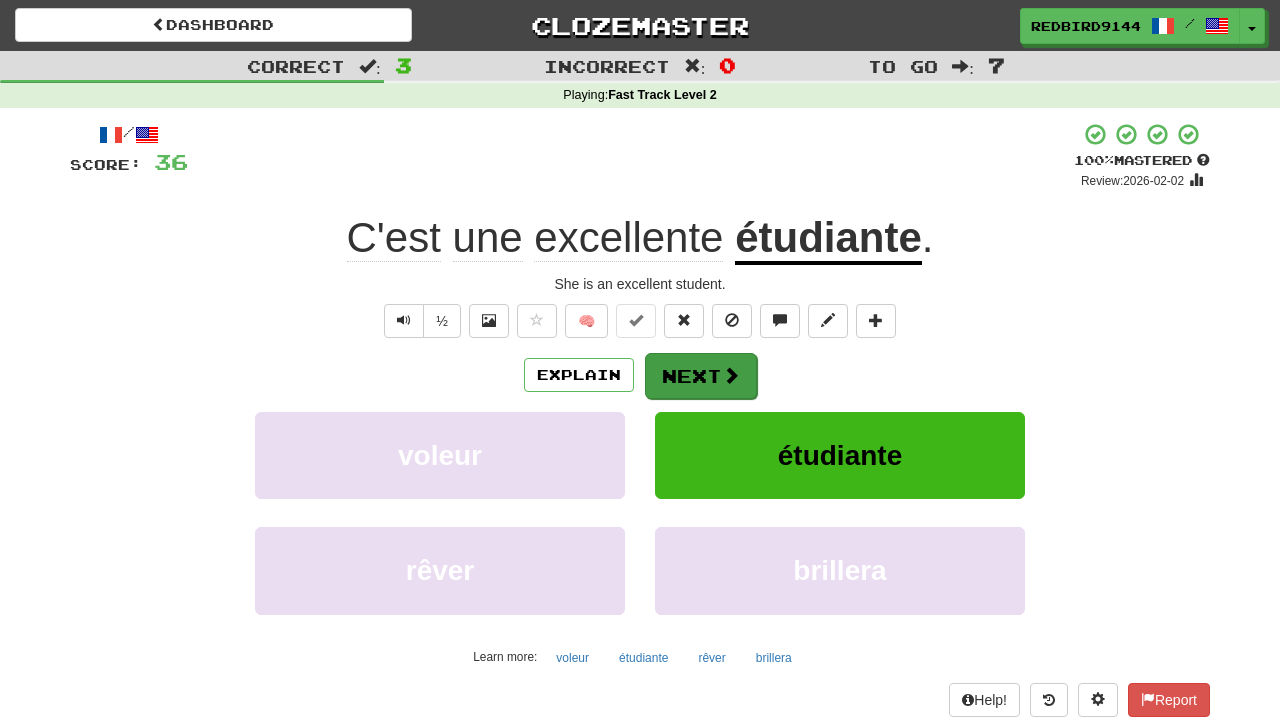 click on "Next" at bounding box center (701, 376) 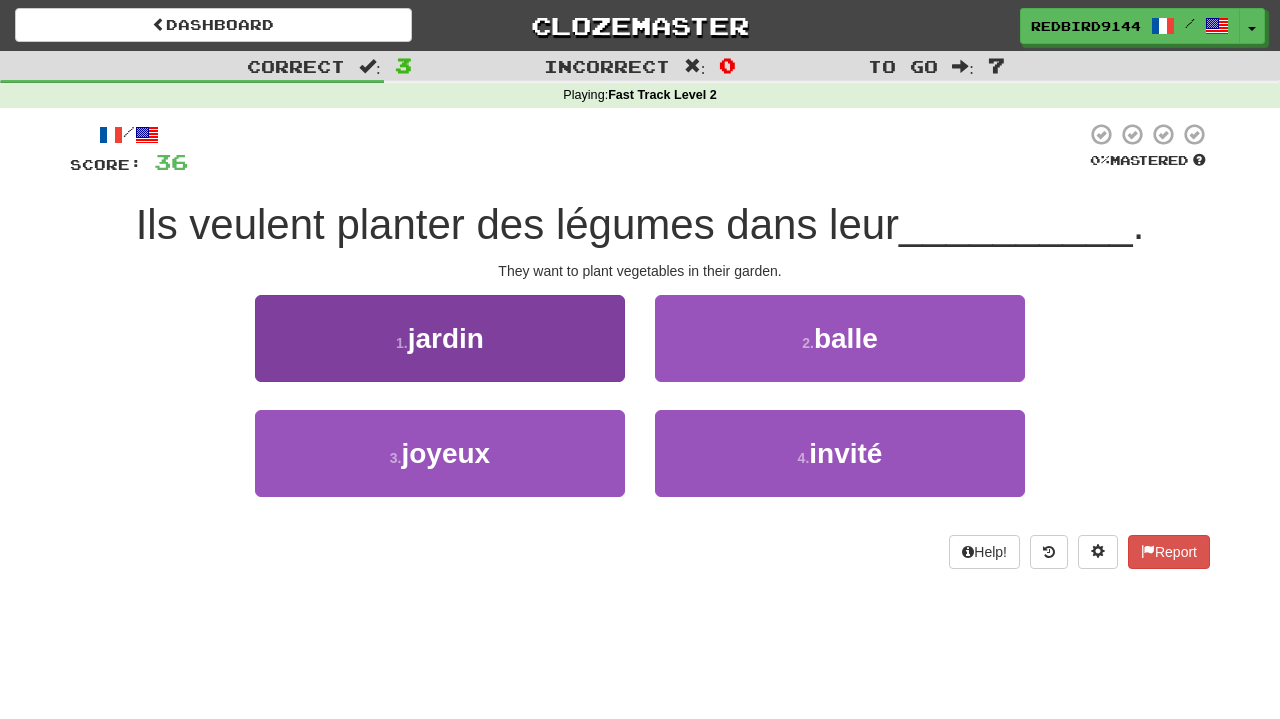 click on "jardin" at bounding box center [446, 338] 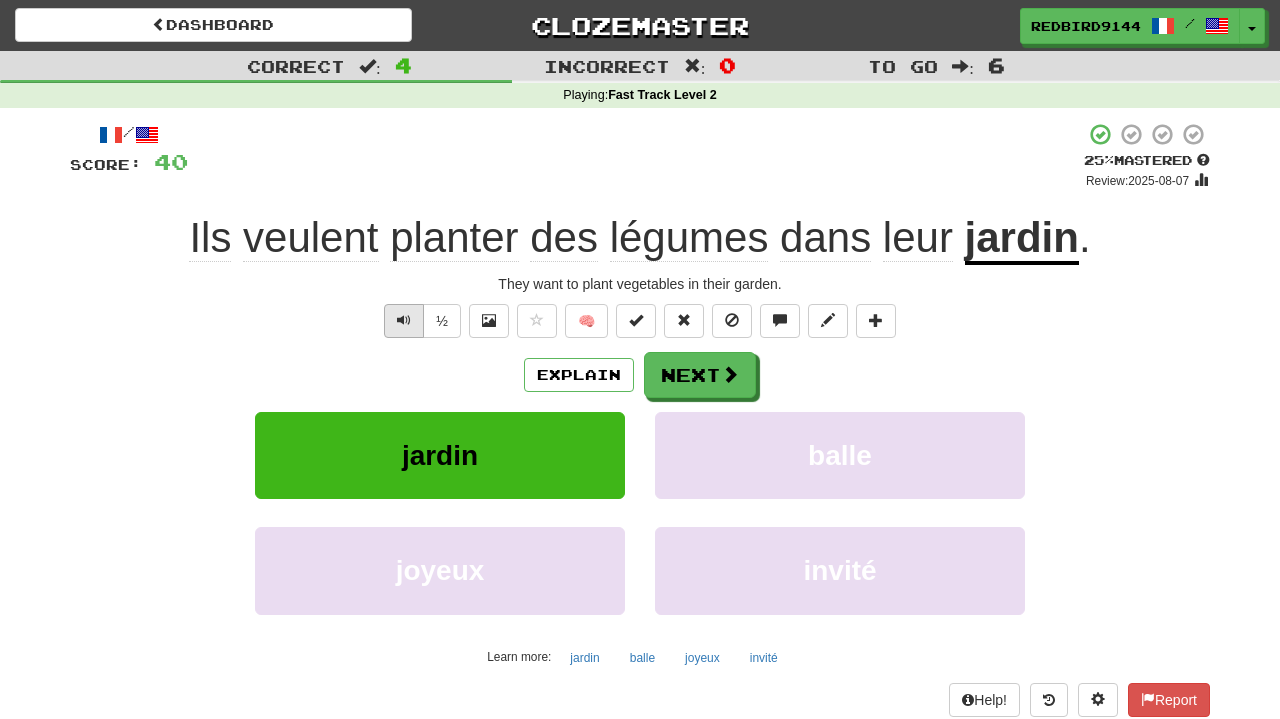 click at bounding box center (404, 321) 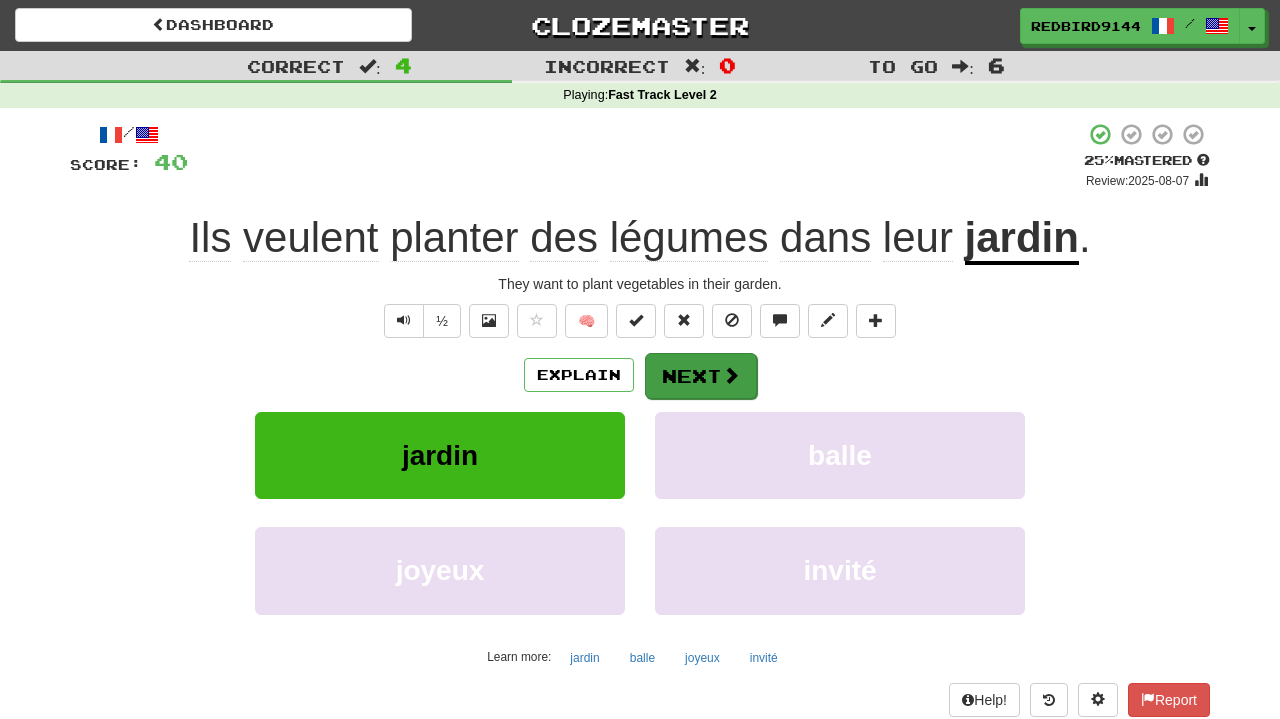 click on "Next" at bounding box center [701, 376] 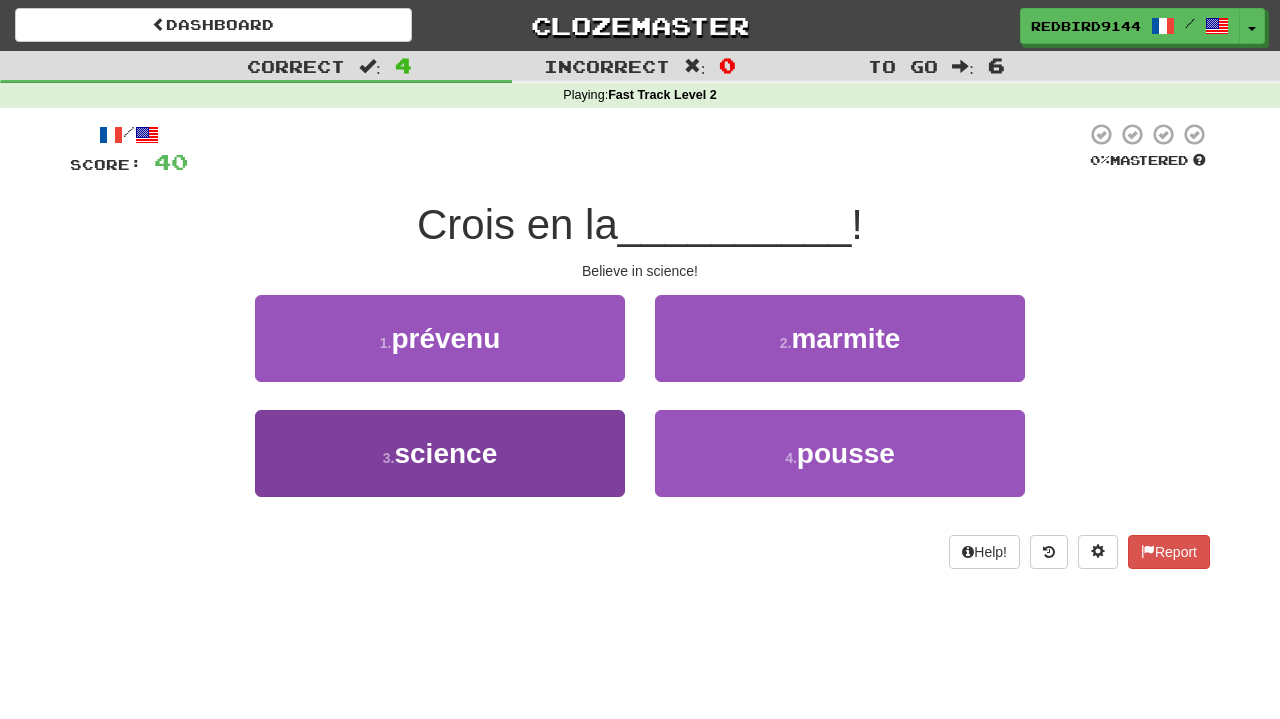 click on "3 .  science" at bounding box center [440, 453] 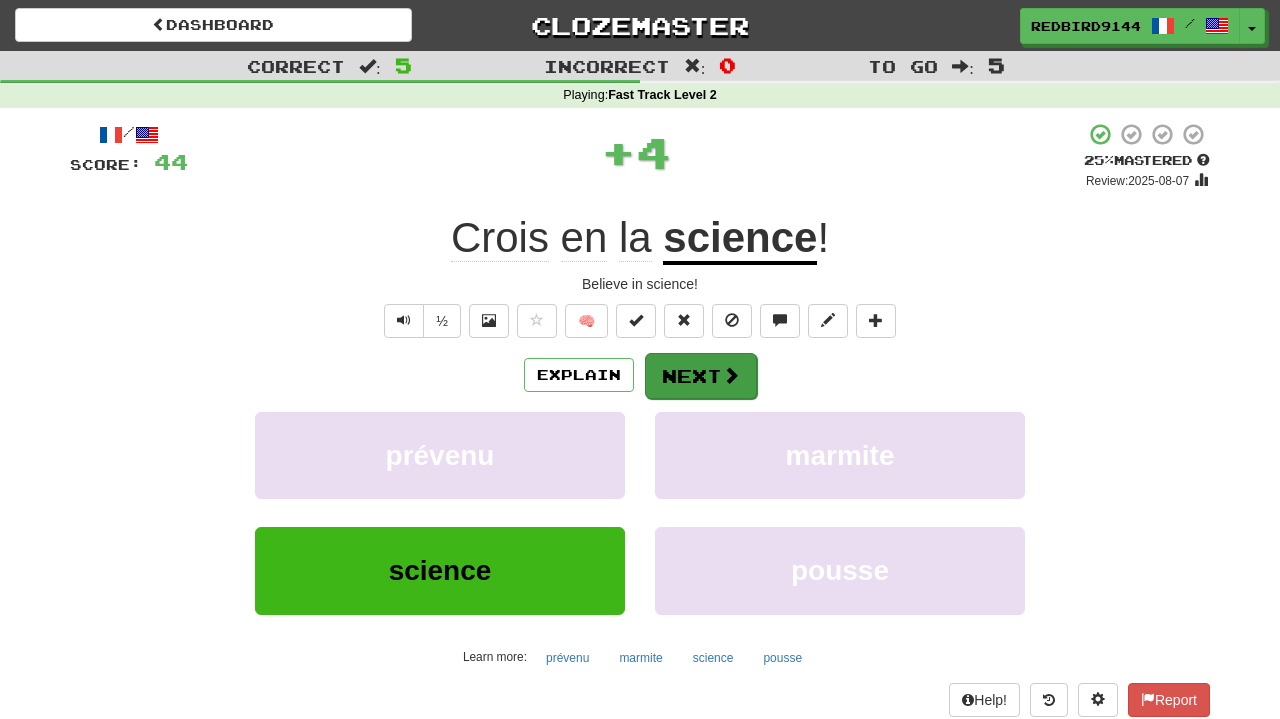click on "Next" at bounding box center [701, 376] 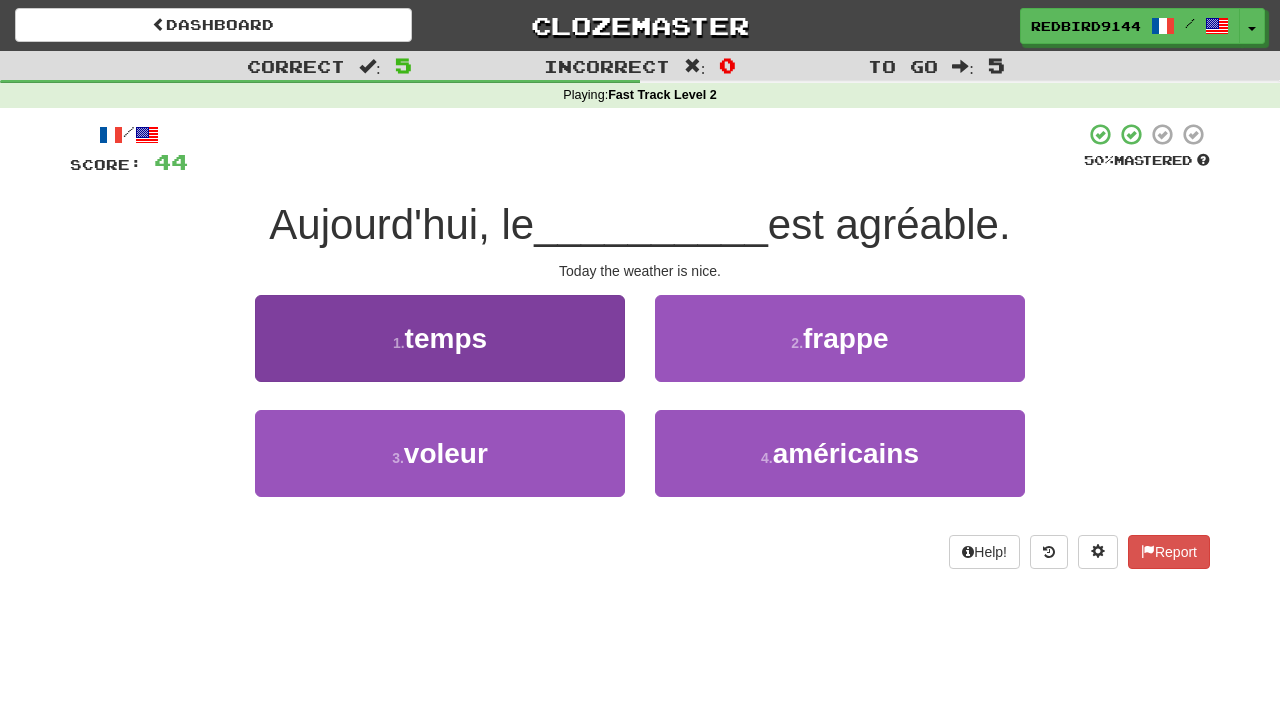 click on "temps" at bounding box center (446, 338) 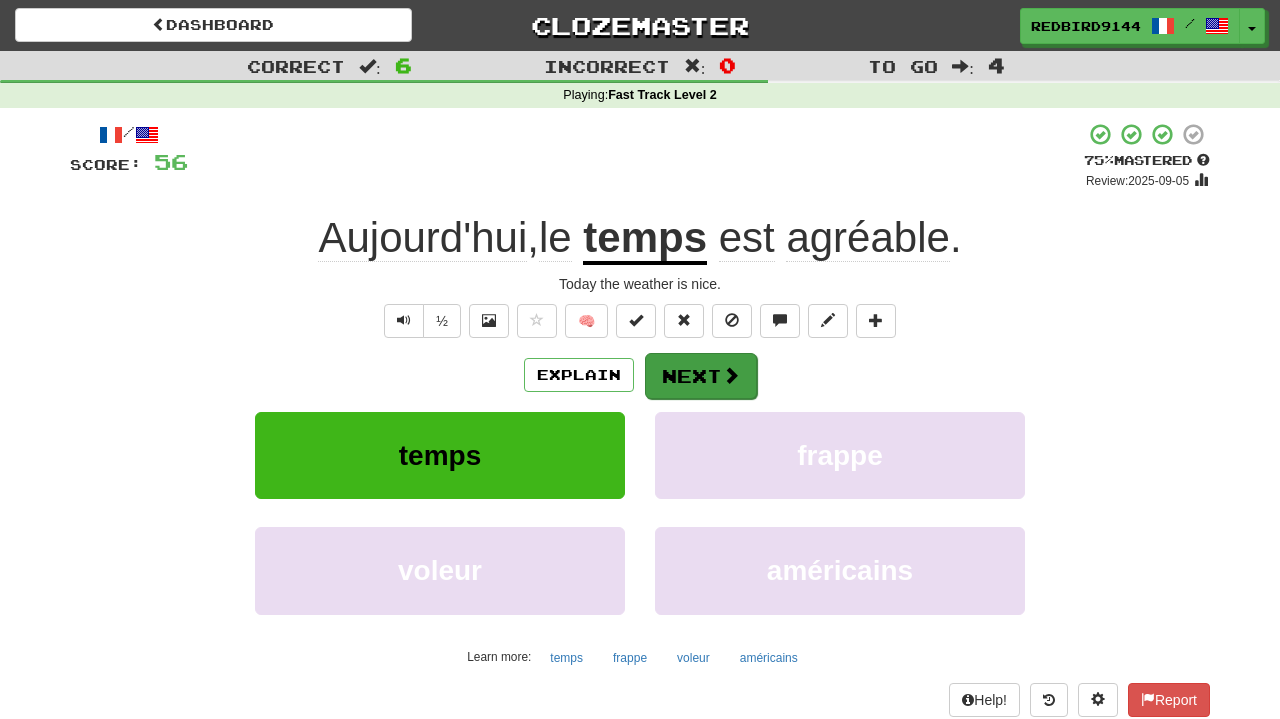 click on "Next" at bounding box center (701, 376) 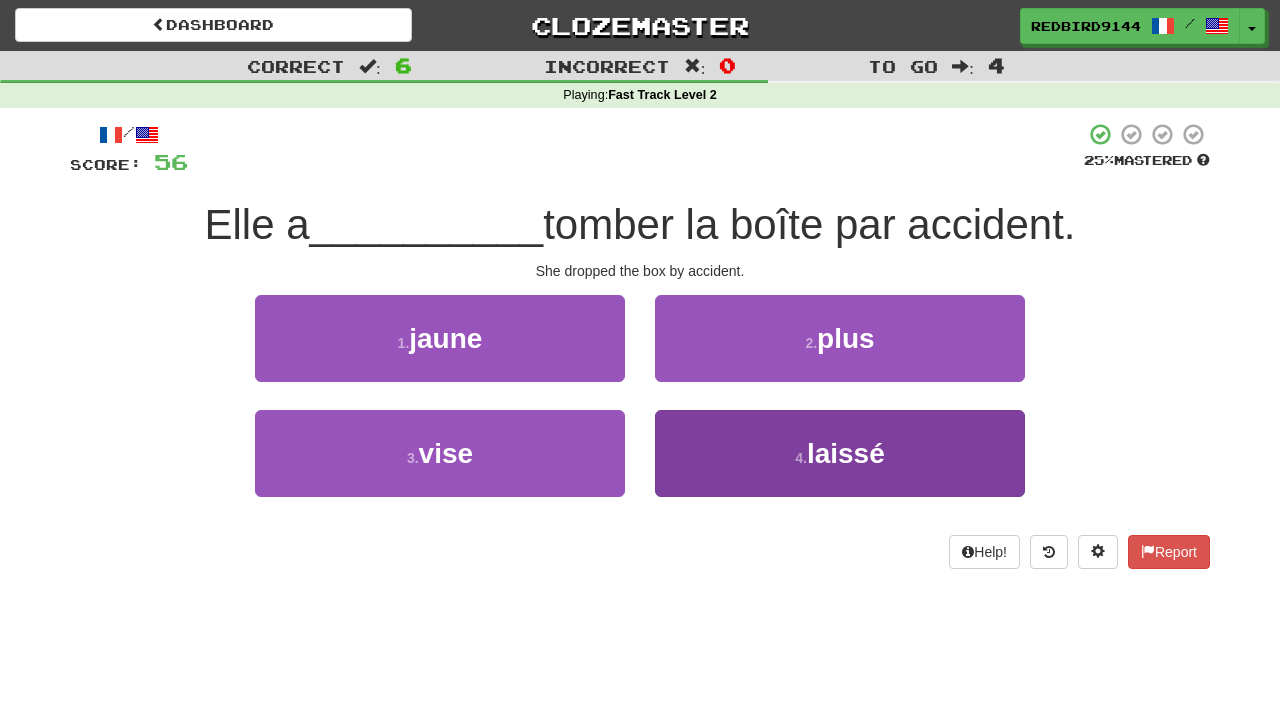 click on "4 .  laissé" at bounding box center [840, 453] 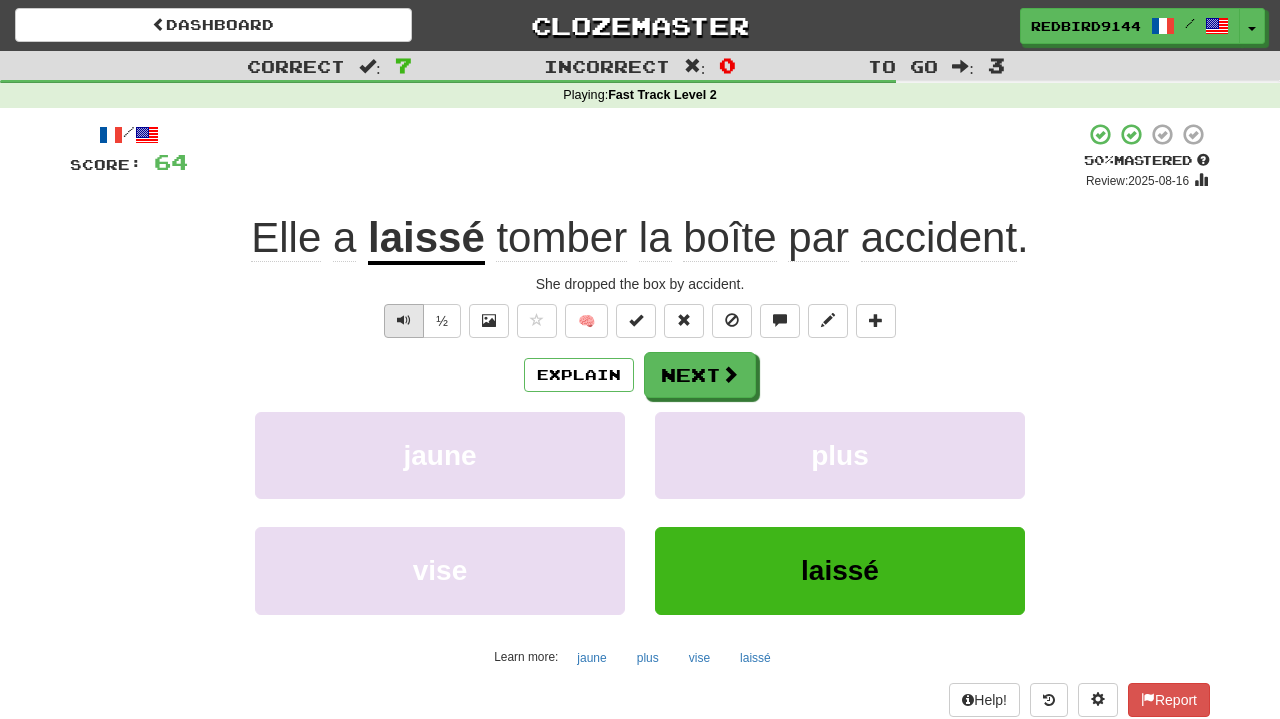 click at bounding box center [404, 320] 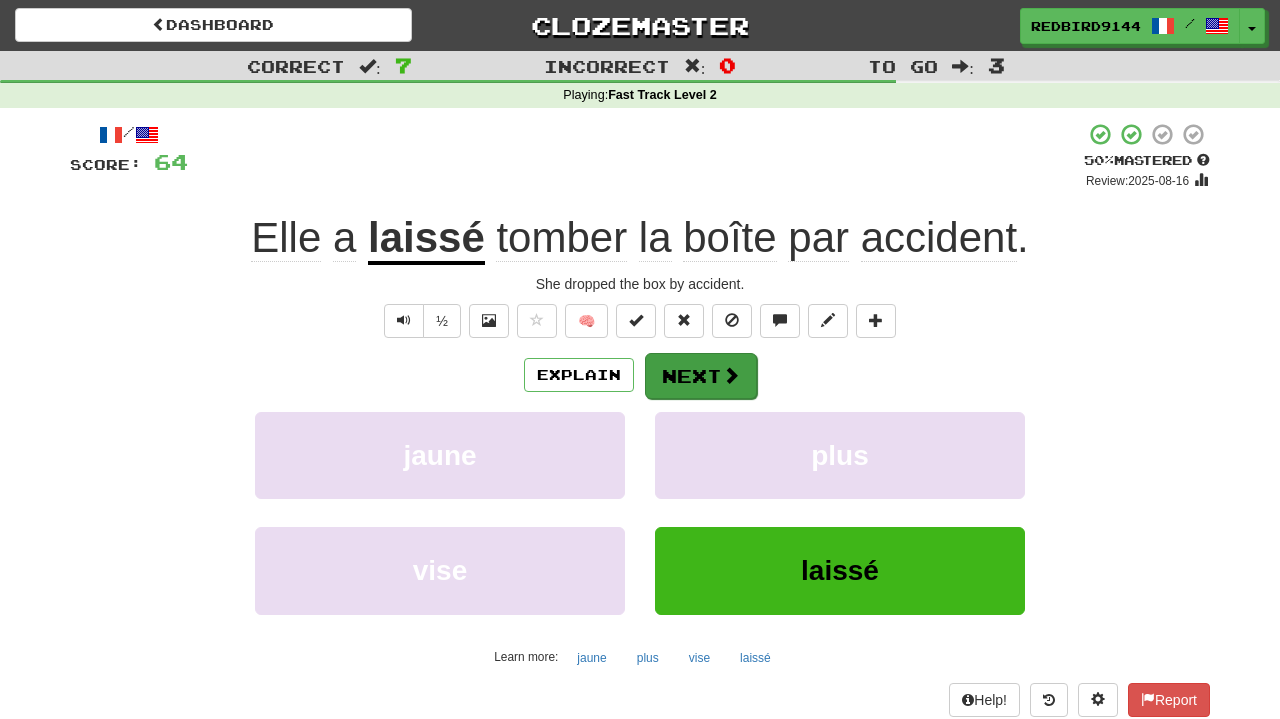 click on "Next" at bounding box center [701, 376] 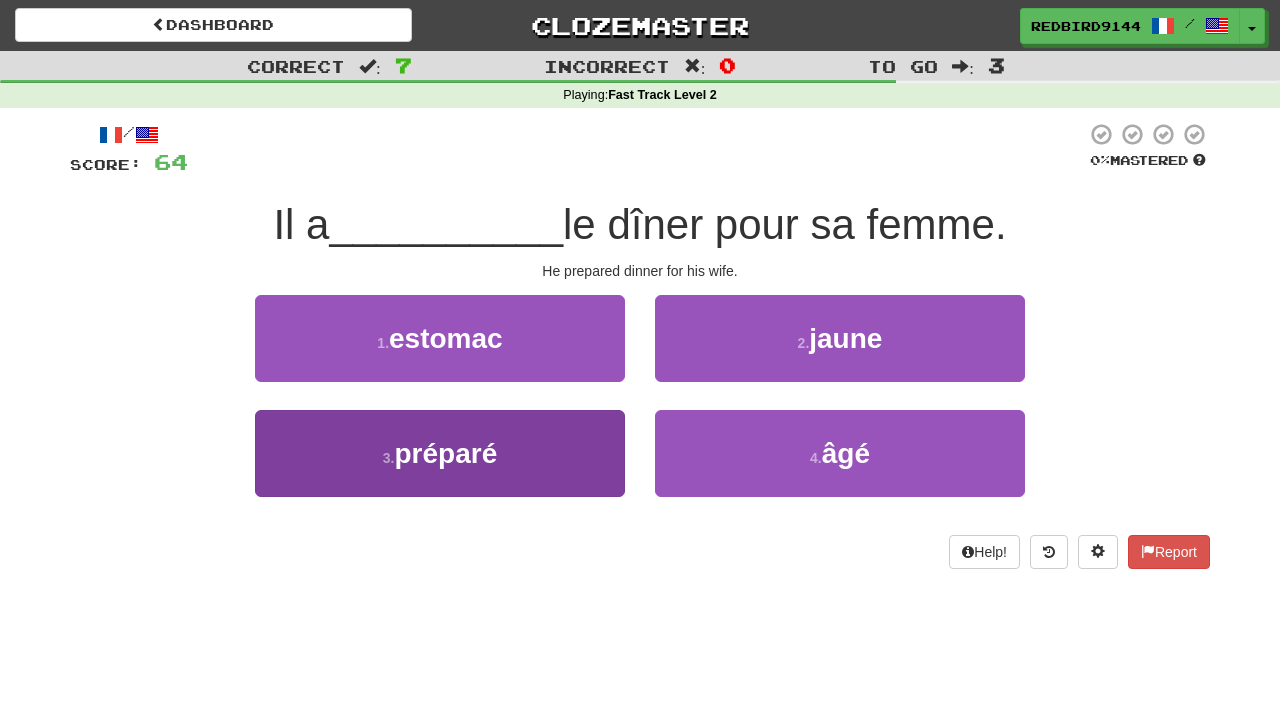 click on "préparé" at bounding box center (445, 453) 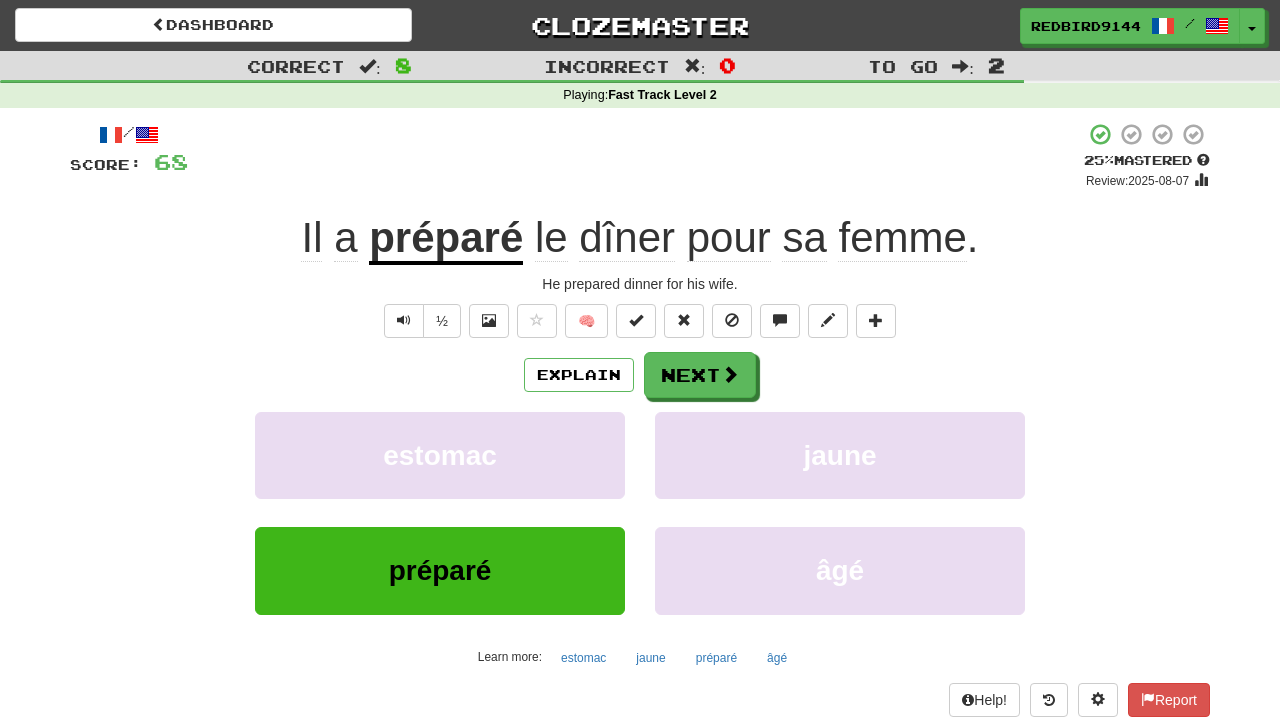 click on "préparé" at bounding box center [440, 570] 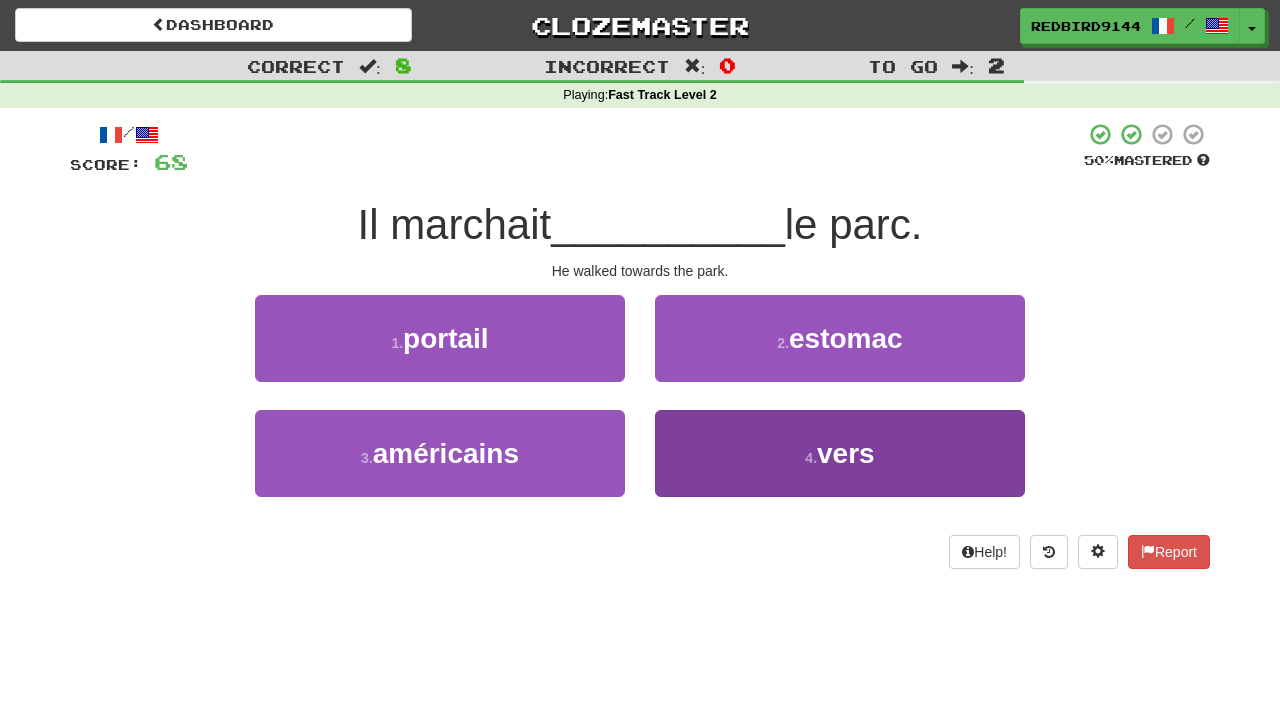 click on "vers" at bounding box center (846, 453) 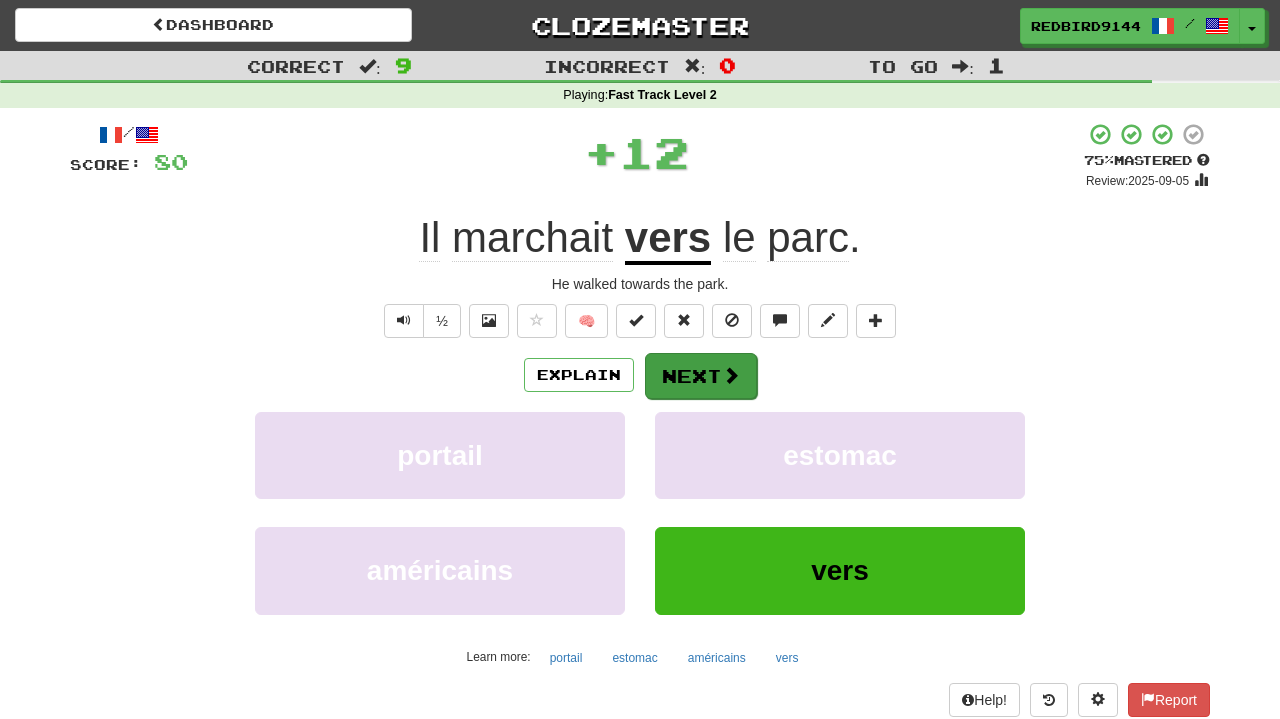 click on "Next" at bounding box center (701, 376) 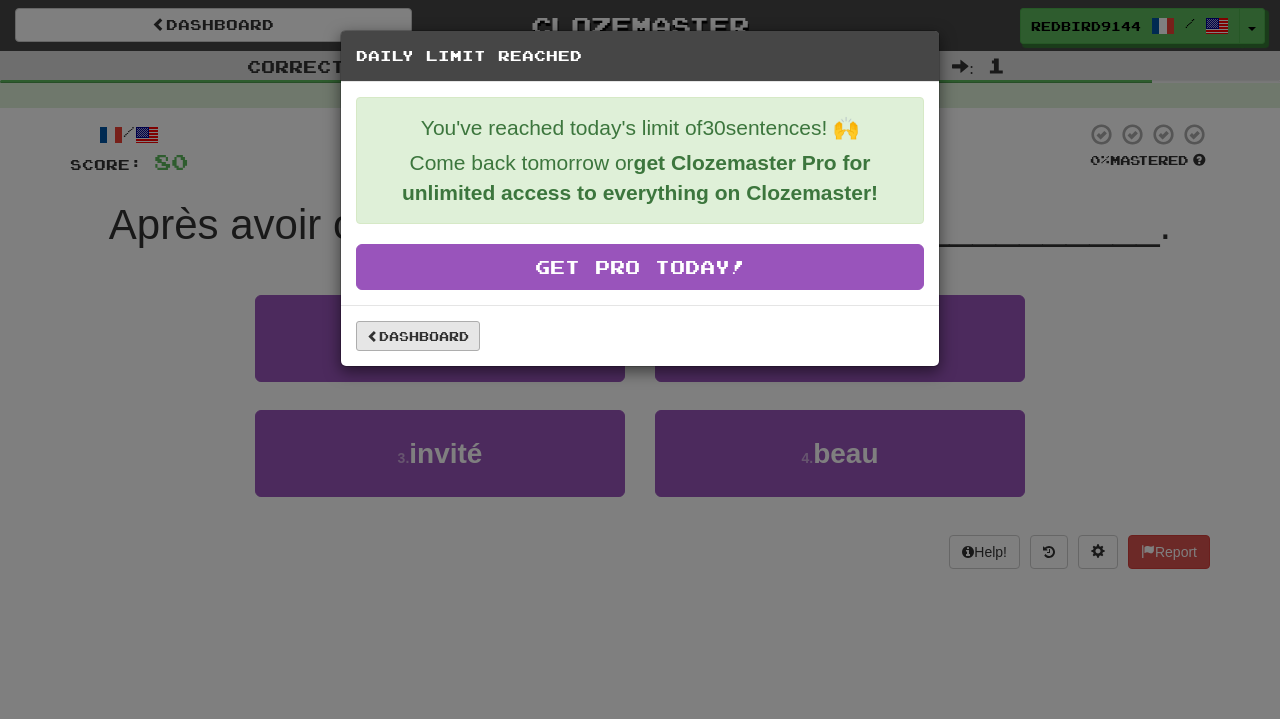 click on "Dashboard" at bounding box center [418, 336] 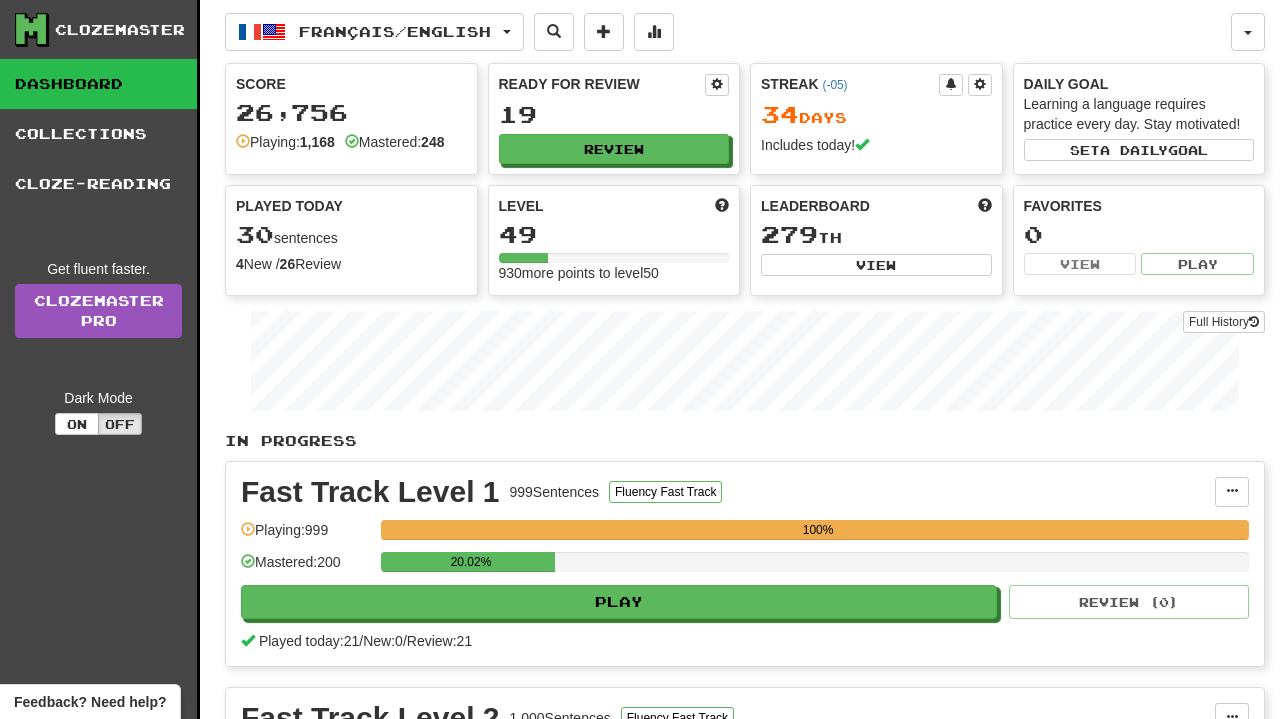 scroll, scrollTop: 0, scrollLeft: 0, axis: both 